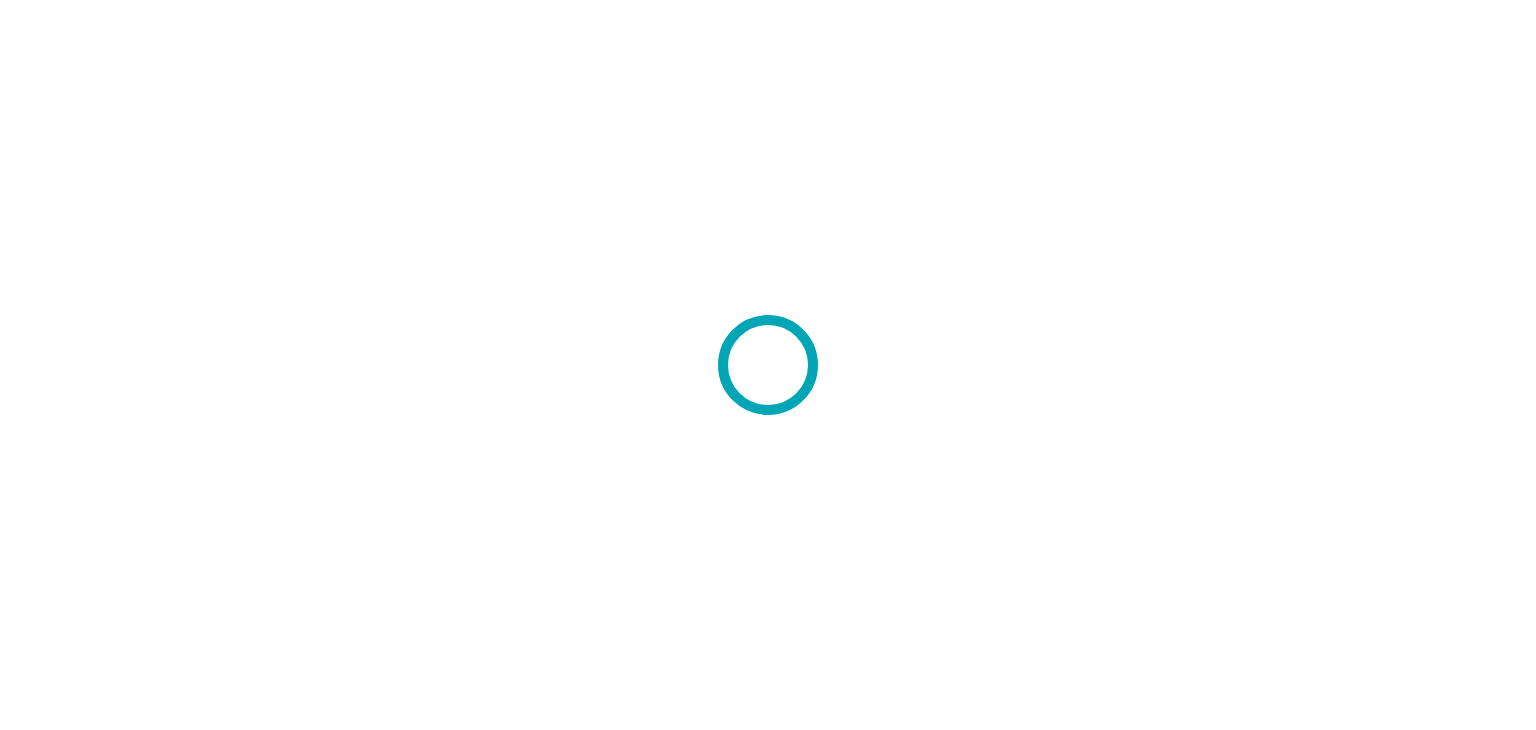 scroll, scrollTop: 0, scrollLeft: 0, axis: both 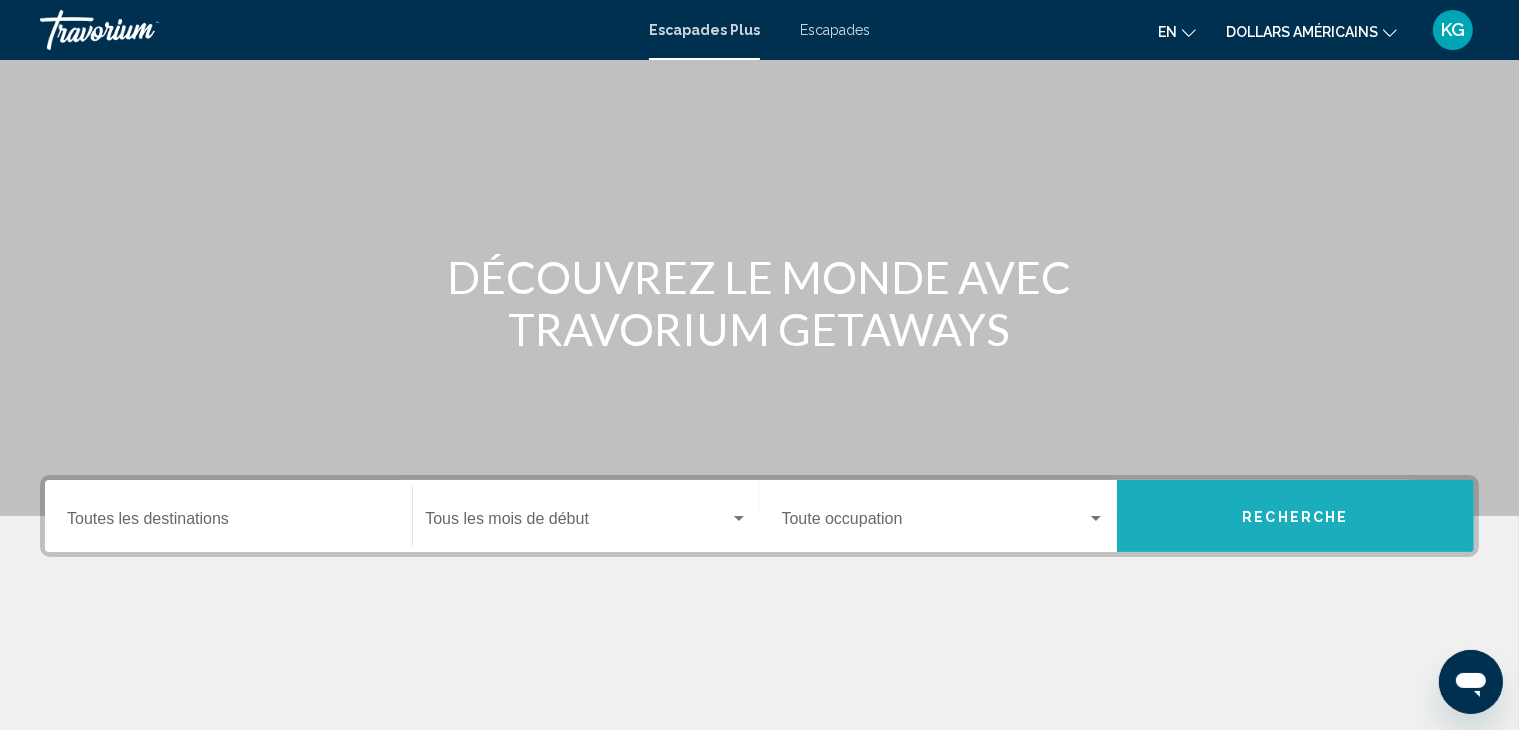 click on "Recherche" at bounding box center [1295, 516] 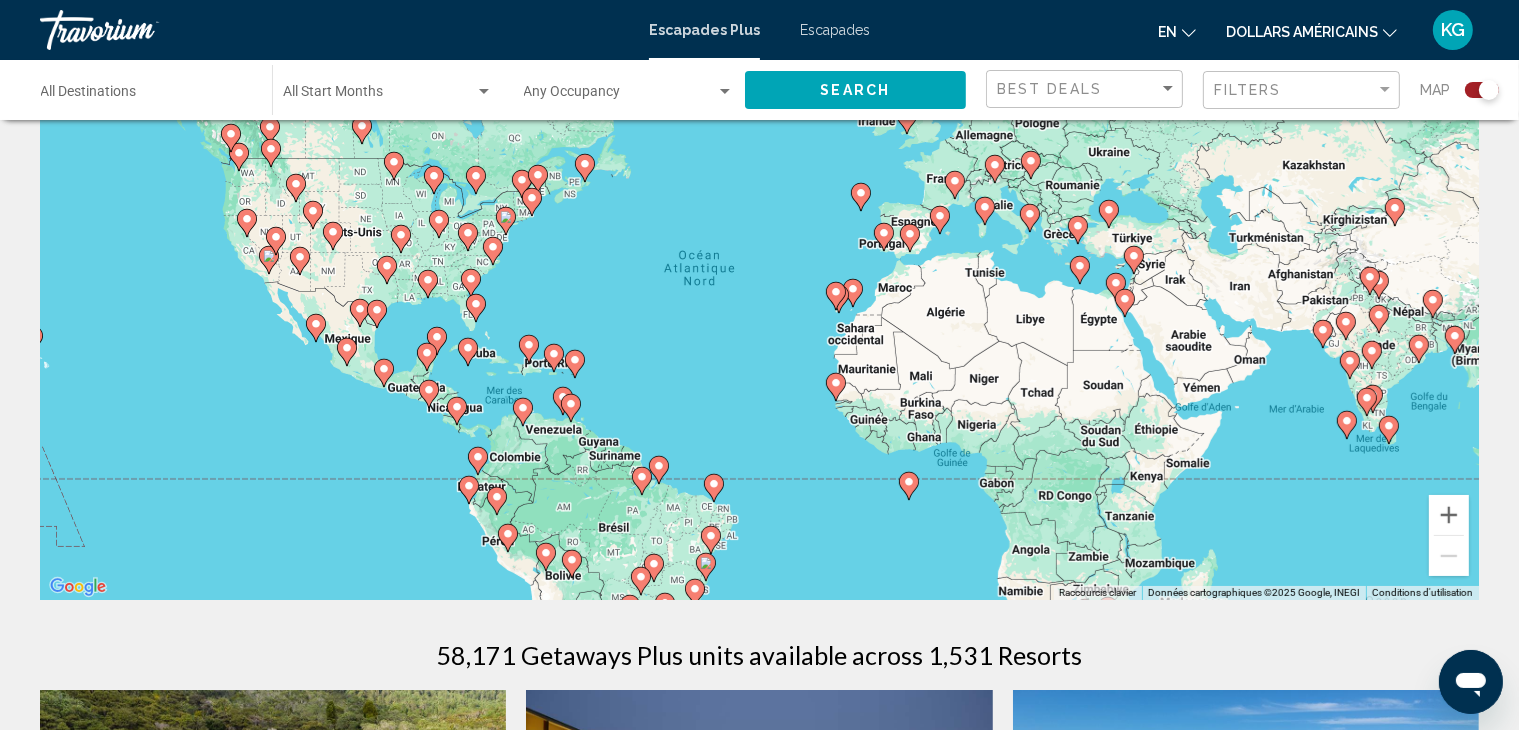 scroll, scrollTop: 144, scrollLeft: 0, axis: vertical 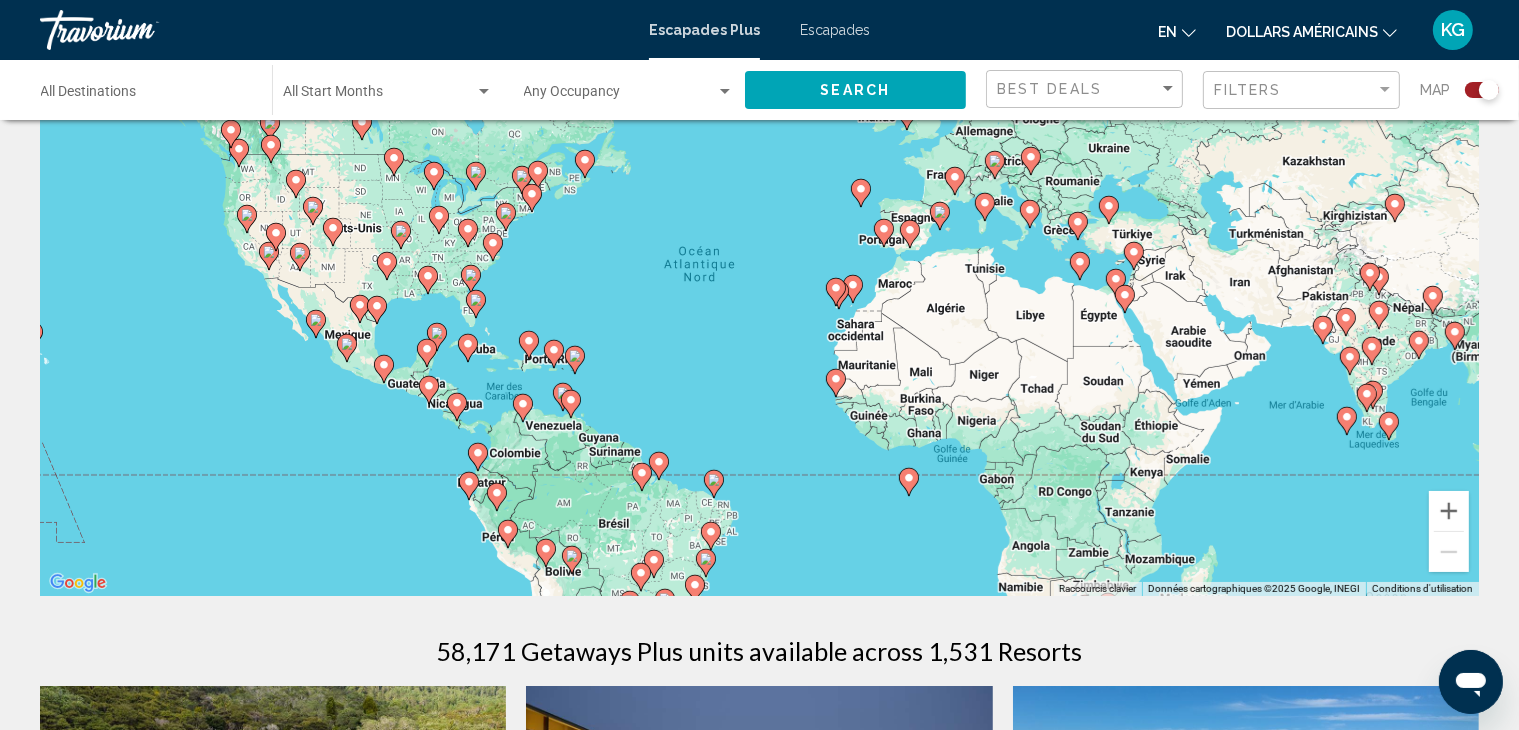 click at bounding box center [654, 560] 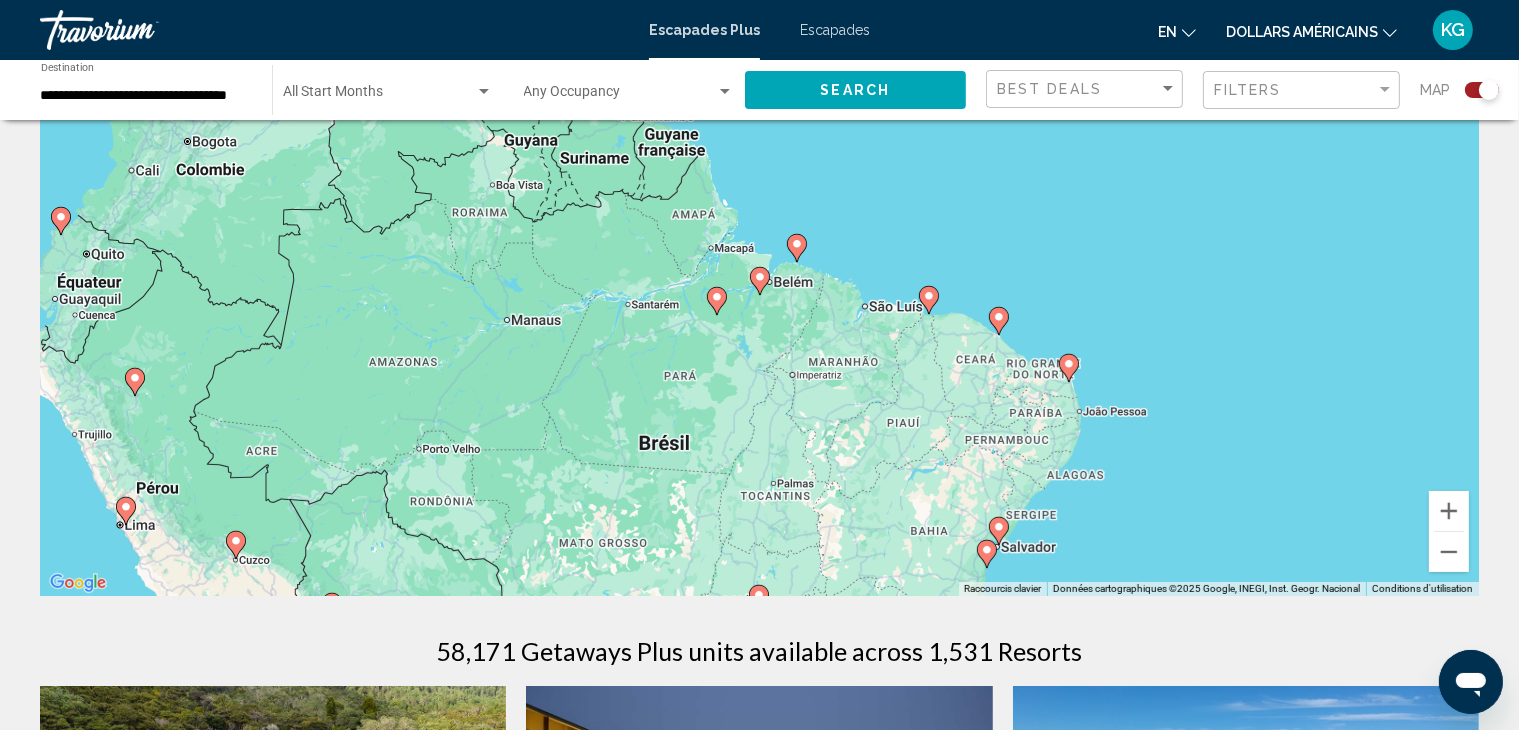 click at bounding box center [766, 640] 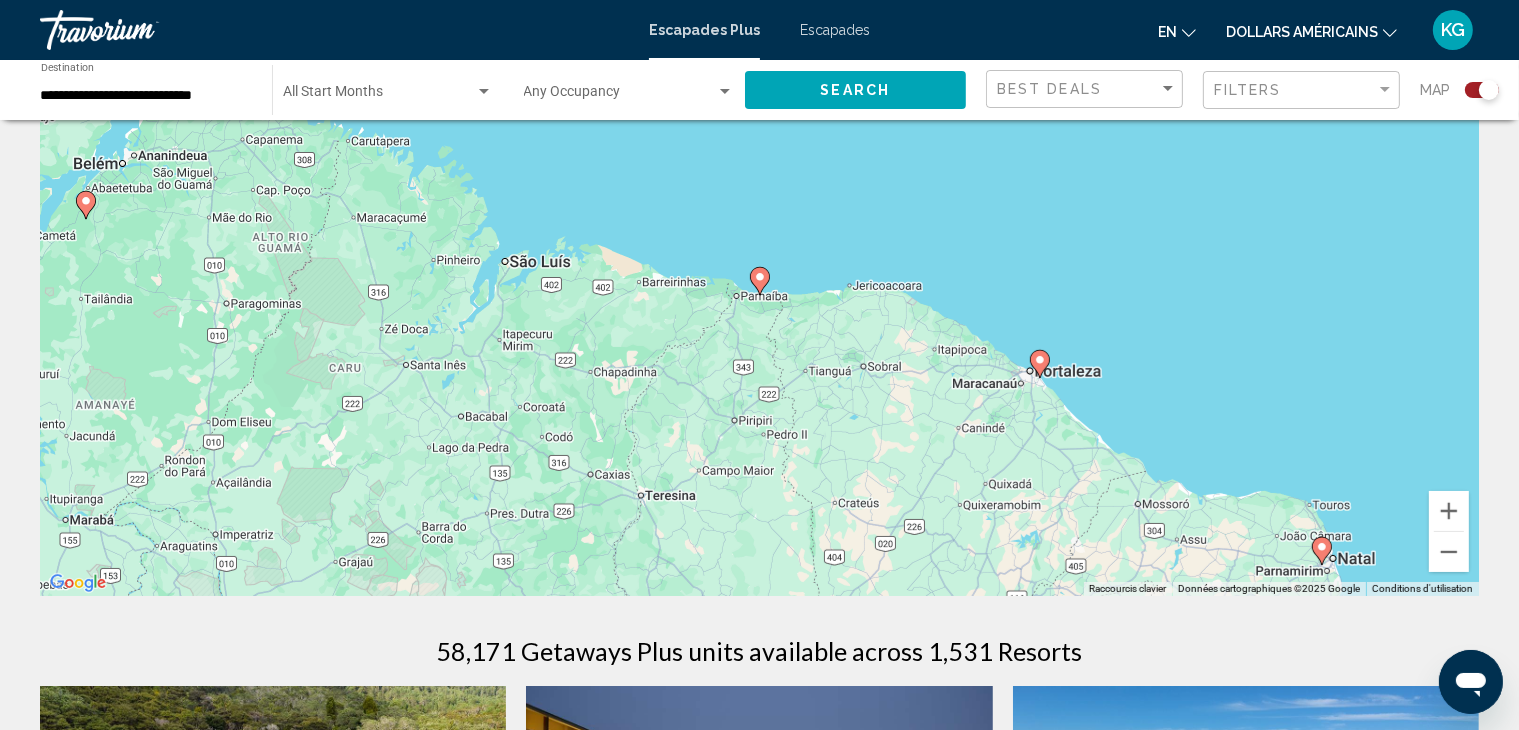 click at bounding box center (1322, 547) 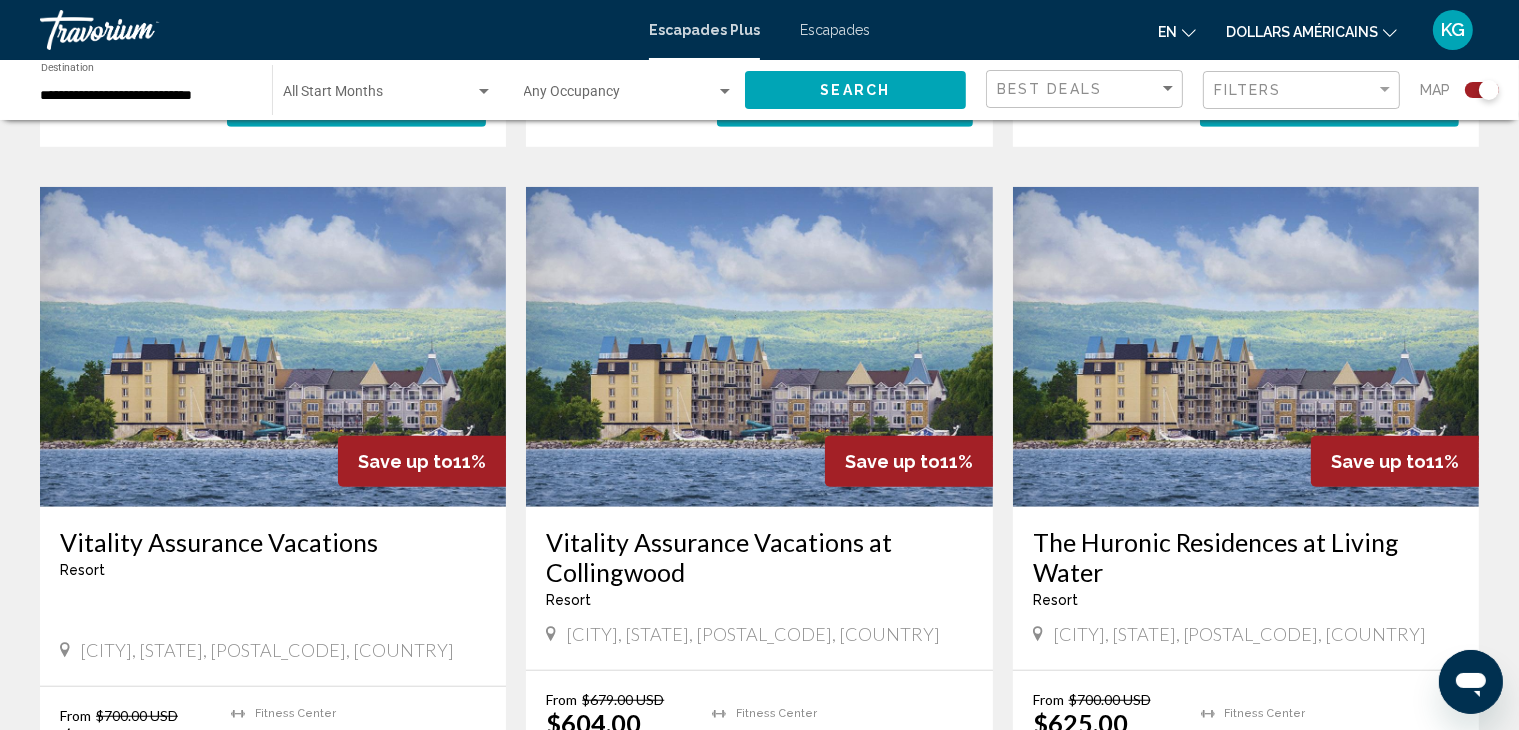 scroll, scrollTop: 1336, scrollLeft: 0, axis: vertical 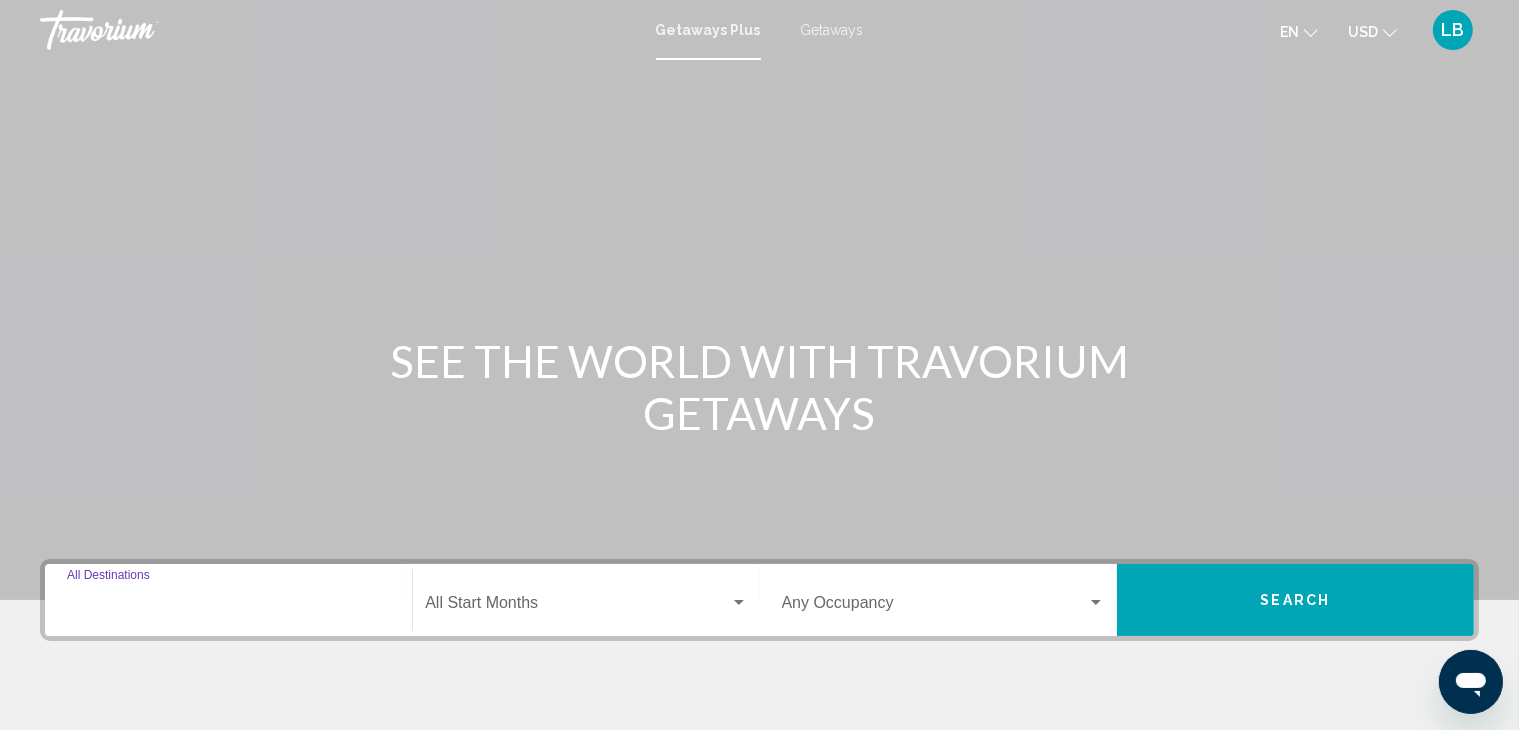 click on "Destination All Destinations" at bounding box center [228, 607] 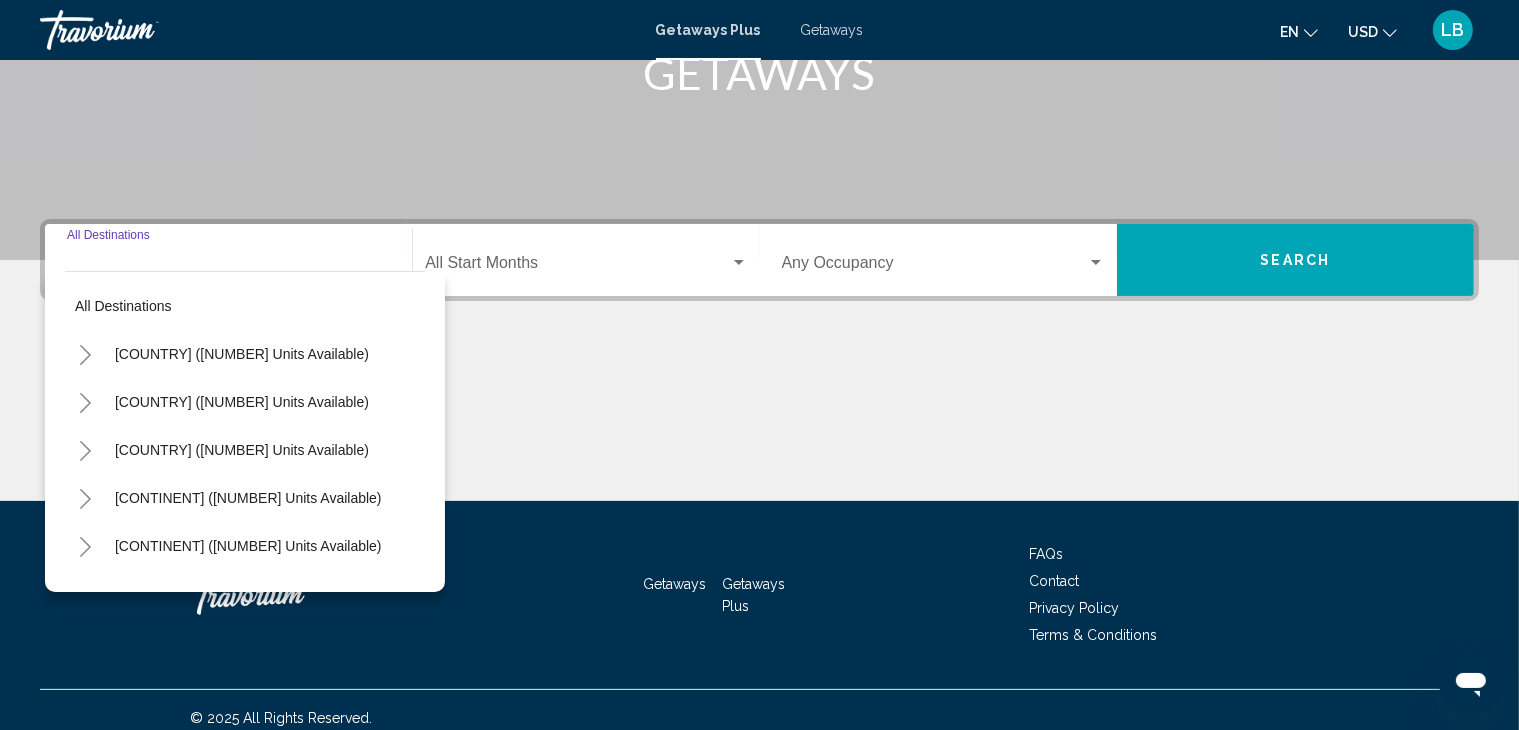 scroll, scrollTop: 356, scrollLeft: 0, axis: vertical 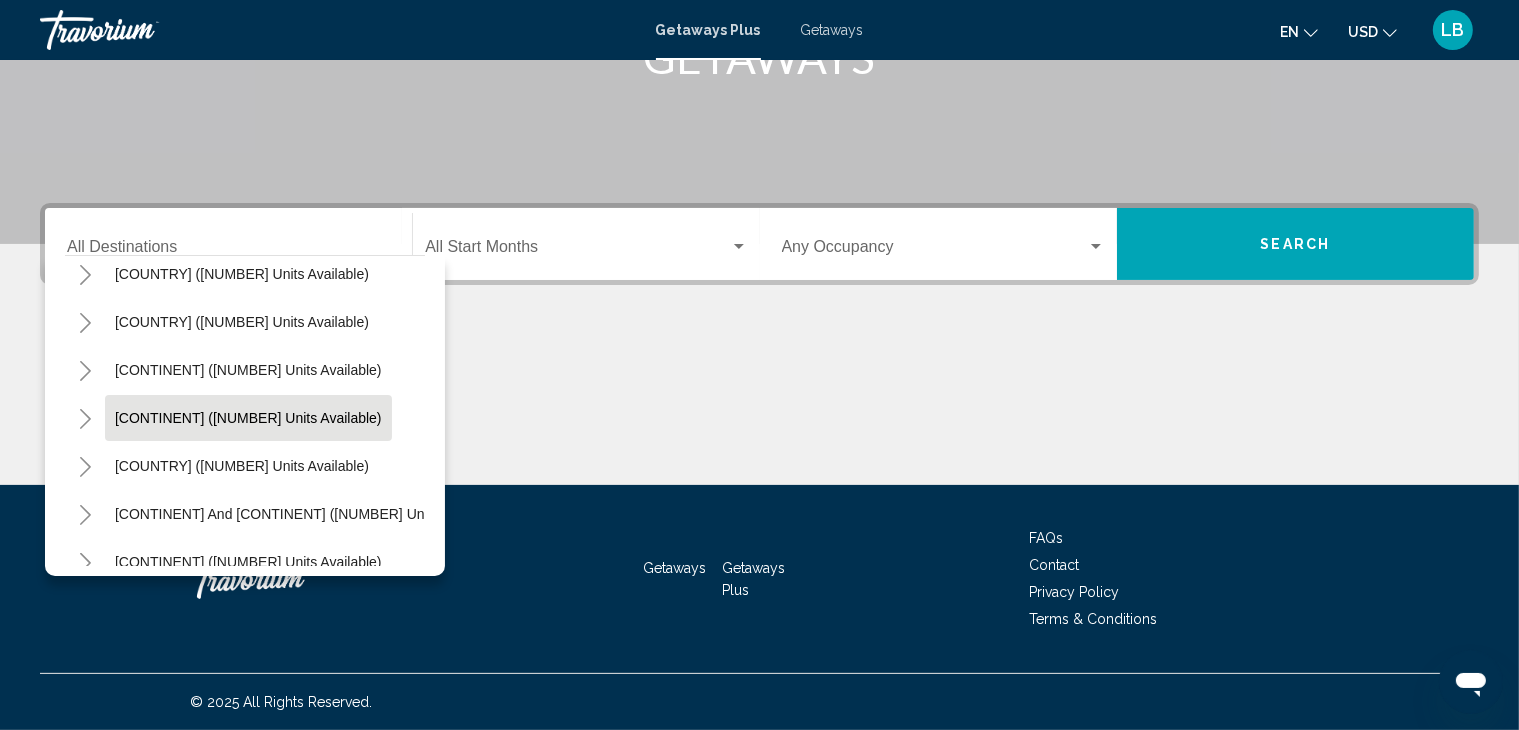 click on "[CONTINENT] ([NUMBER] units available)" at bounding box center (242, 226) 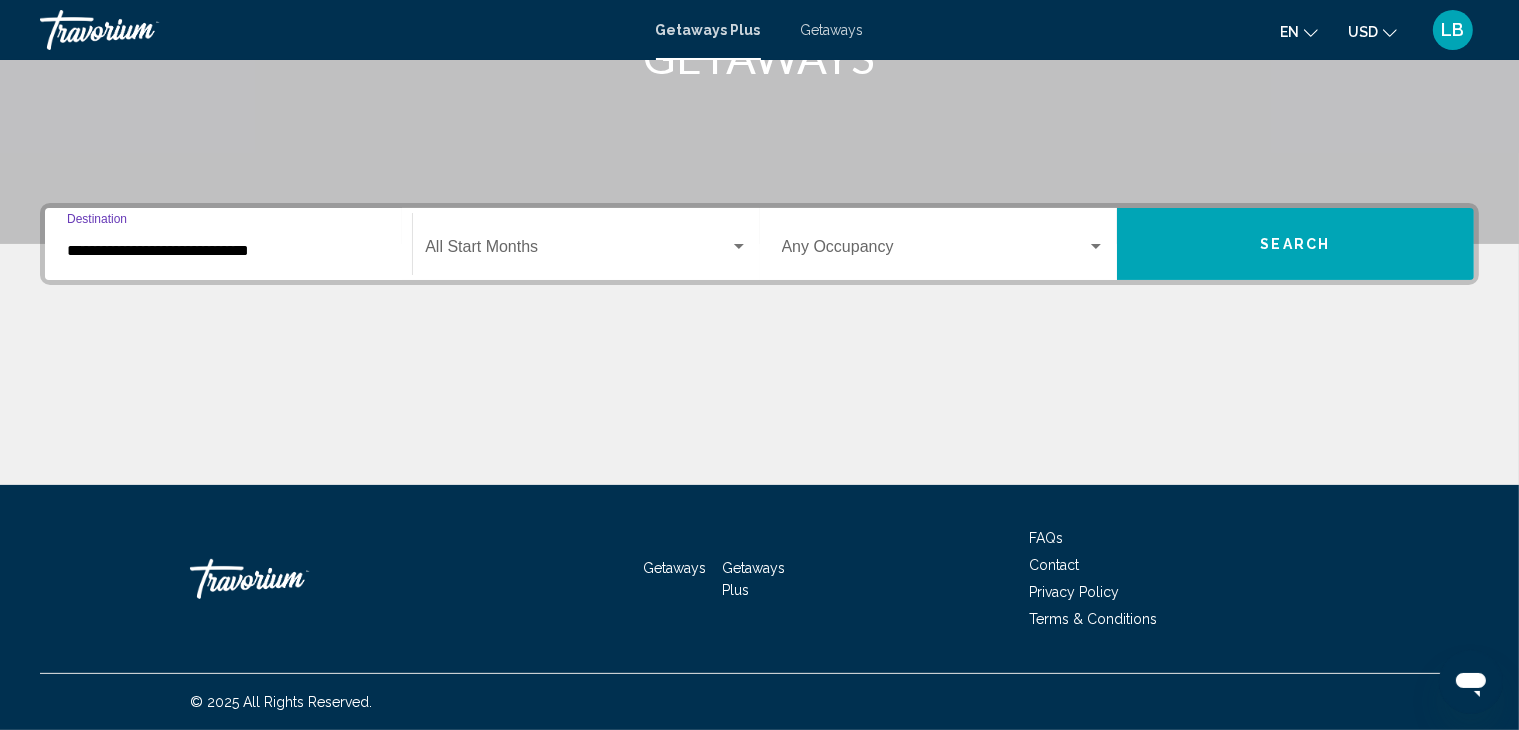 click on "Search" at bounding box center (1295, 244) 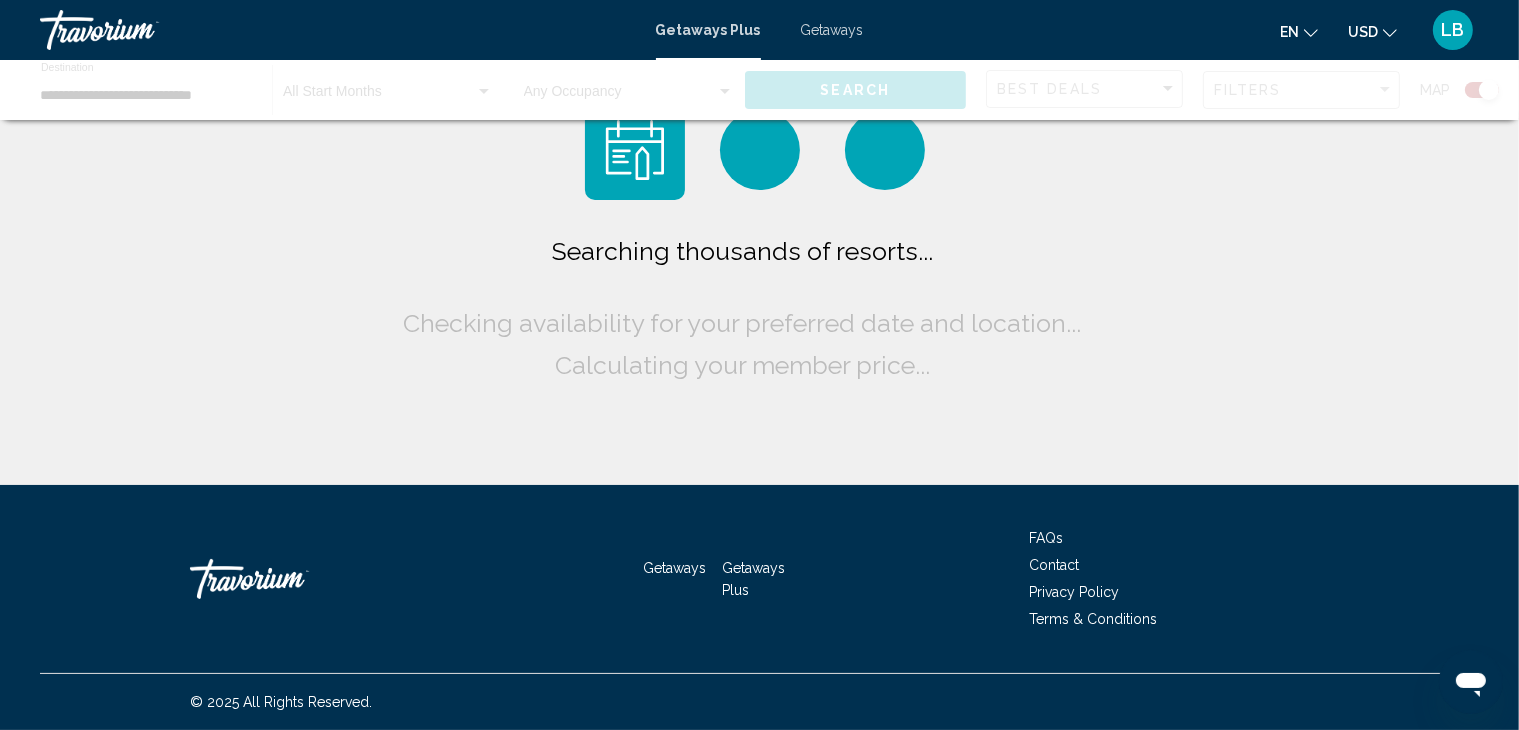 scroll, scrollTop: 0, scrollLeft: 0, axis: both 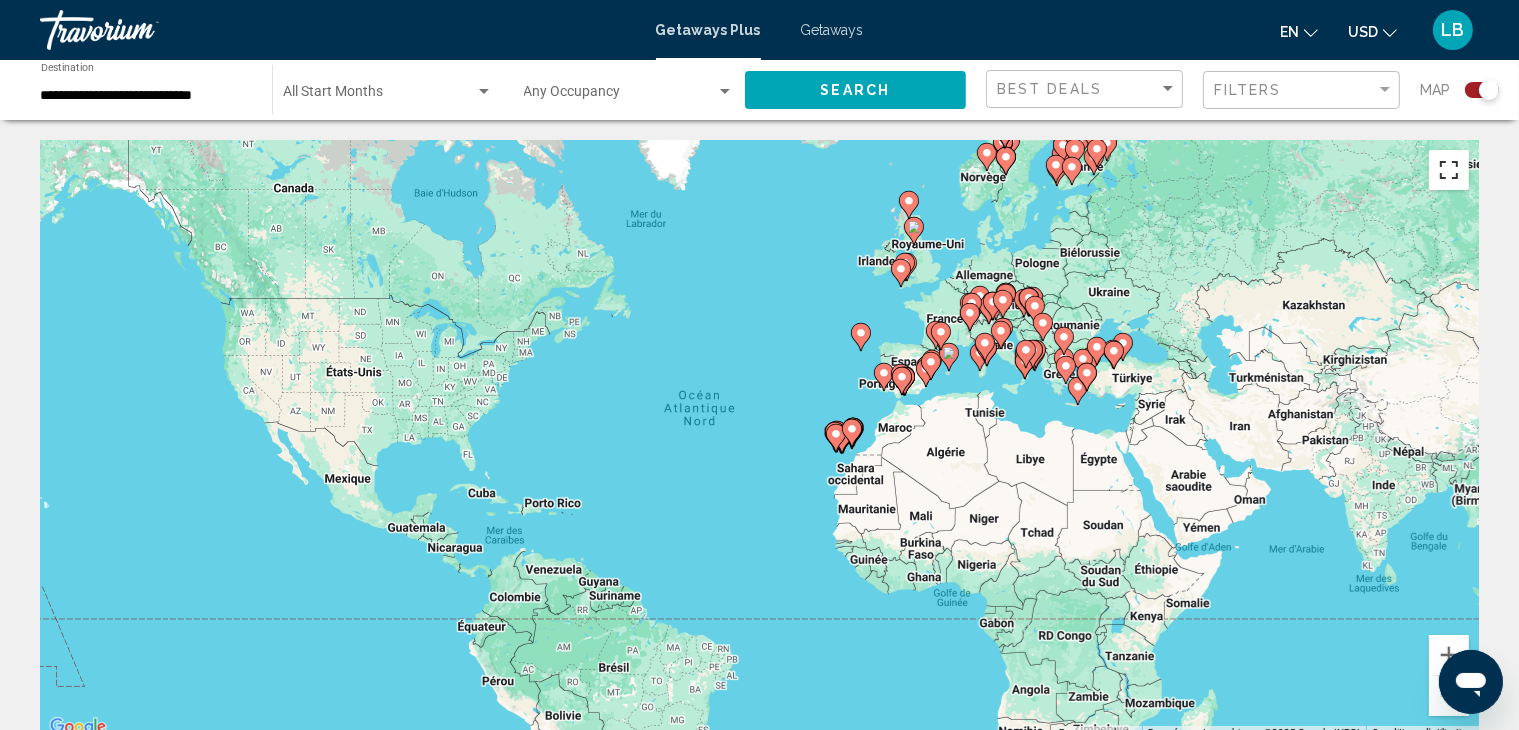 click at bounding box center (1449, 170) 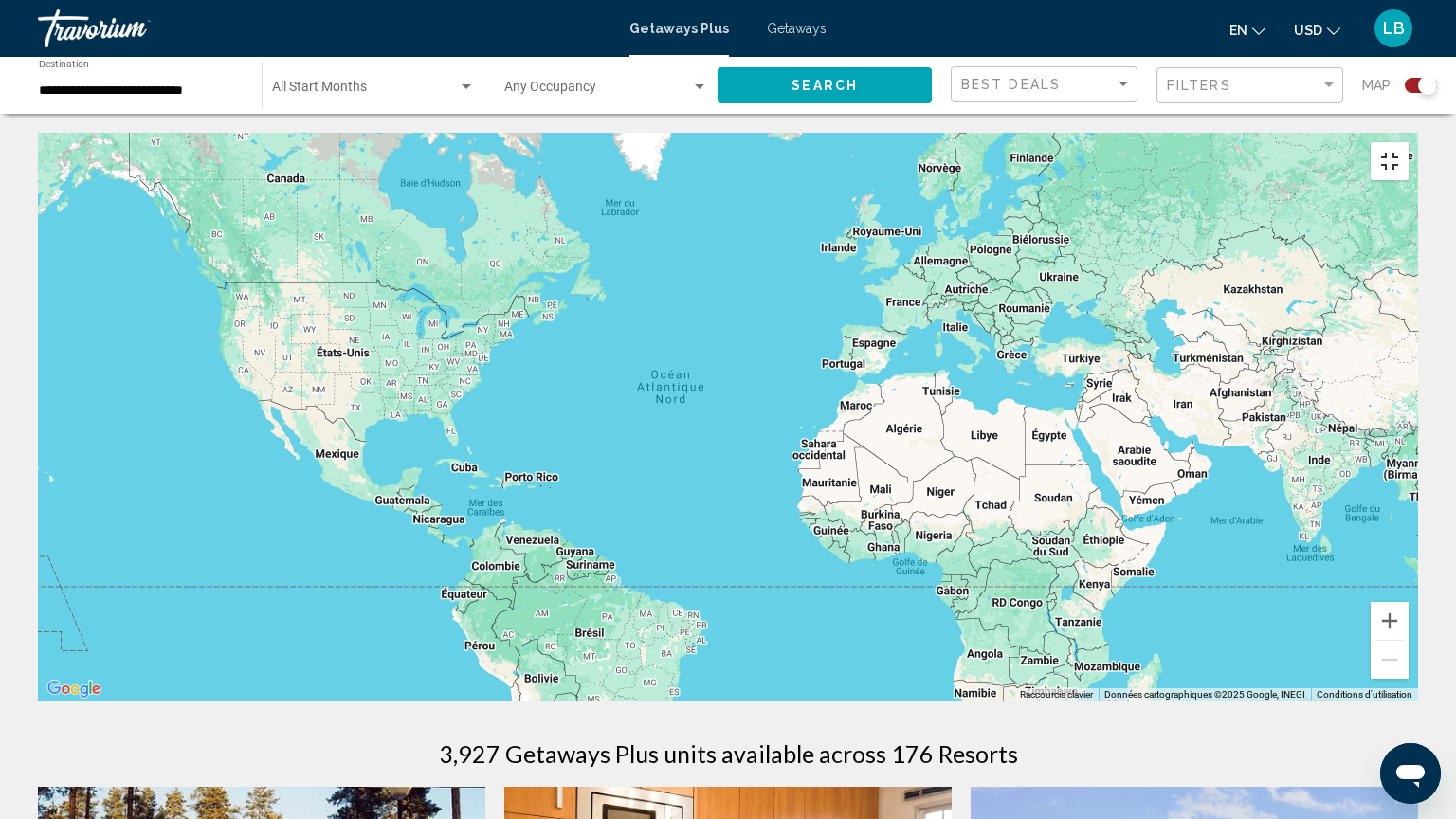 click at bounding box center (1390, 161) 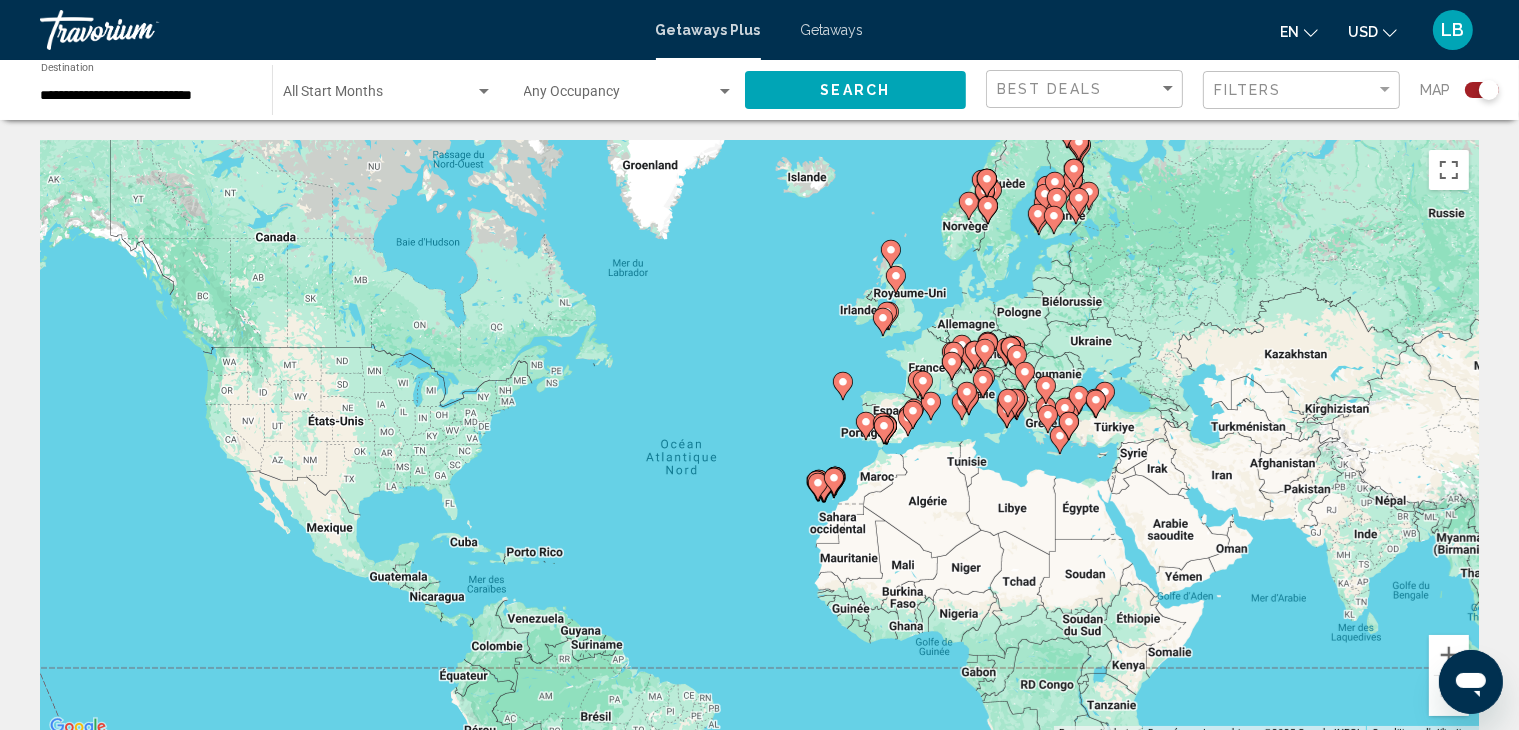 drag, startPoint x: 1148, startPoint y: 377, endPoint x: 1124, endPoint y: 434, distance: 61.846584 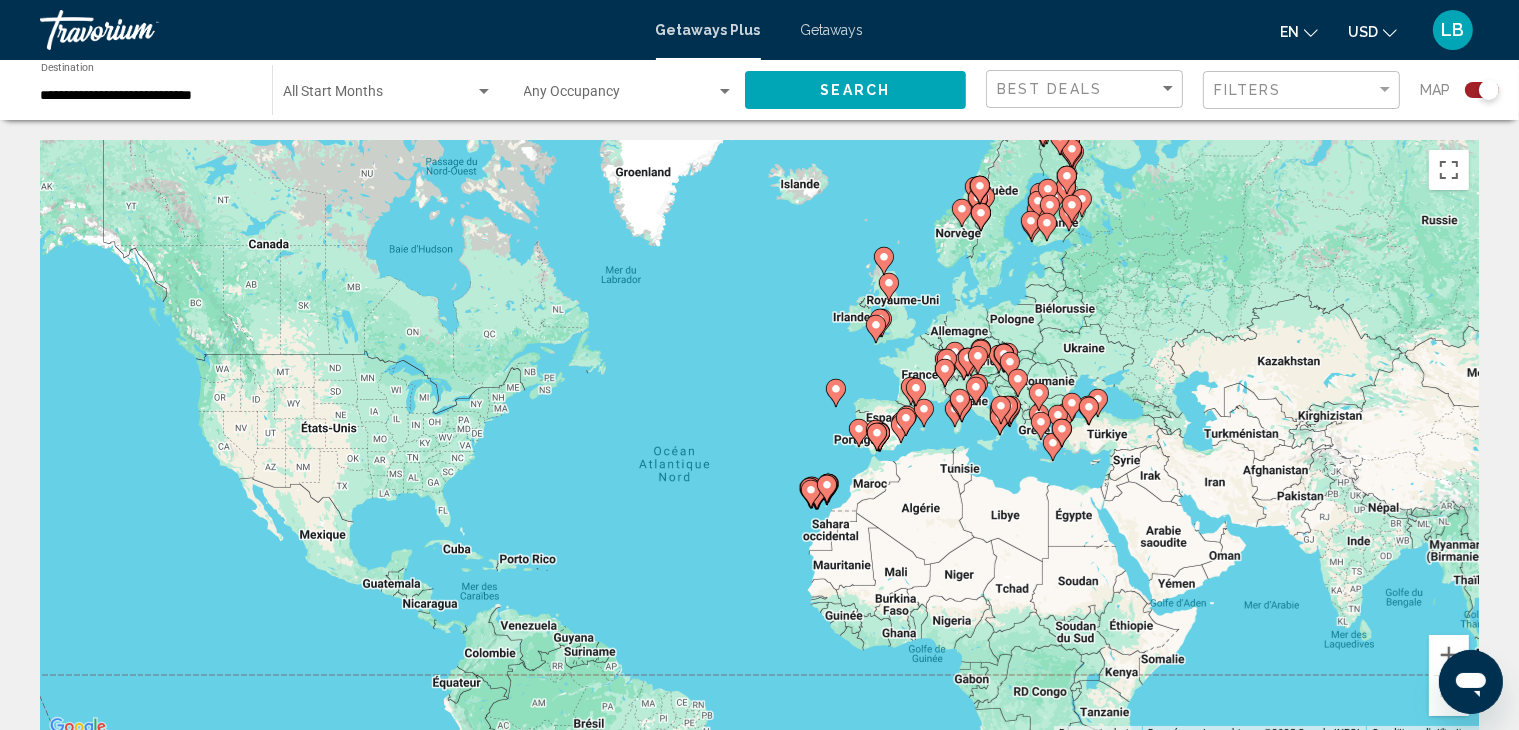 click on "Pour naviguer, appuyez sur les touches fléchées. Pour activer le glissement avec le clavier, appuyez sur Alt+Entrée. Une fois ce mode activé, utilisez les touches fléchées pour déplacer le repère. Pour valider le déplacement, appuyez sur Entrée. Pour annuler, appuyez sur Échap." at bounding box center [759, 440] 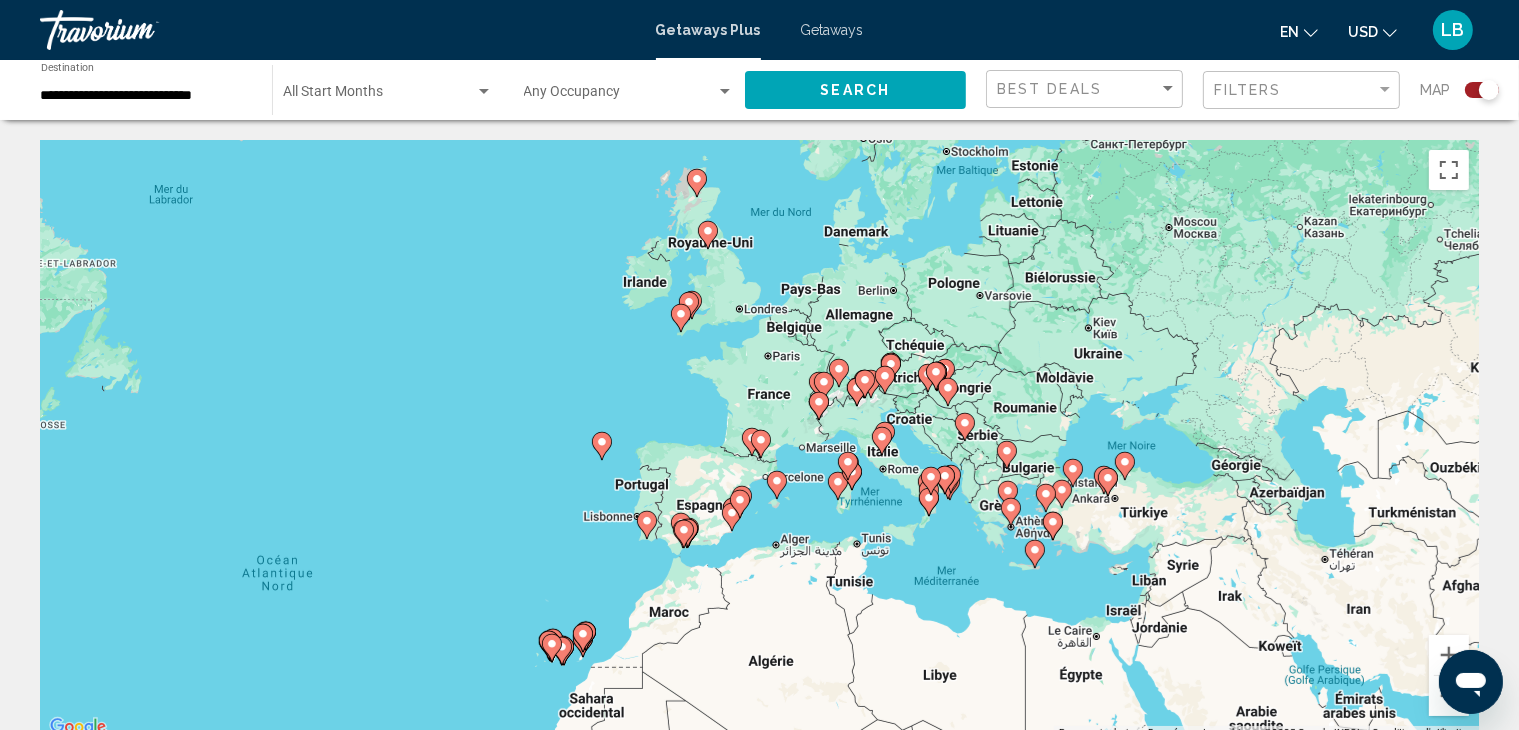drag, startPoint x: 844, startPoint y: 505, endPoint x: 1002, endPoint y: 459, distance: 164.56001 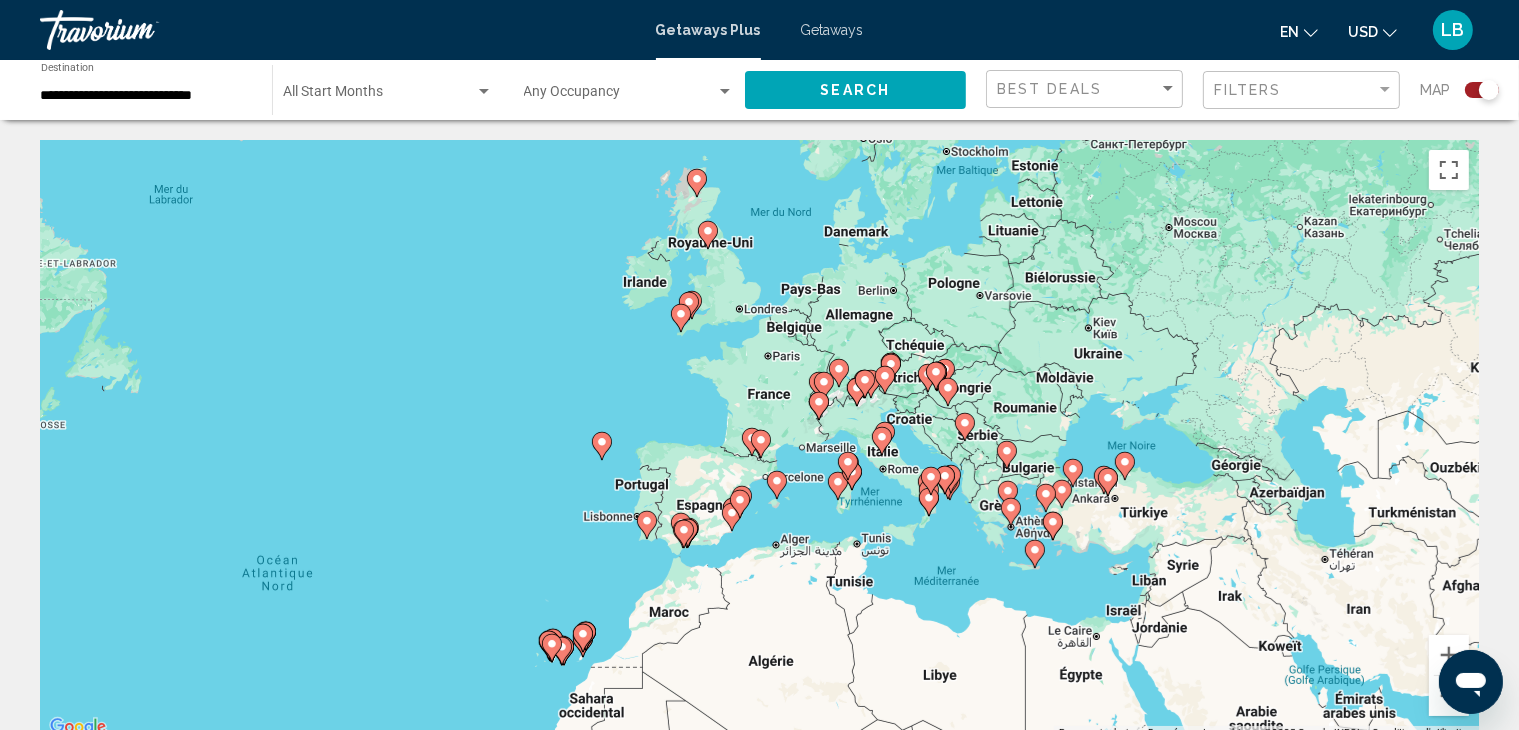 click on "Pour naviguer, appuyez sur les touches fléchées. Pour activer le glissement avec le clavier, appuyez sur Alt+Entrée. Une fois ce mode activé, utilisez les touches fléchées pour déplacer le repère. Pour valider le déplacement, appuyez sur Entrée. Pour annuler, appuyez sur Échap." at bounding box center [759, 440] 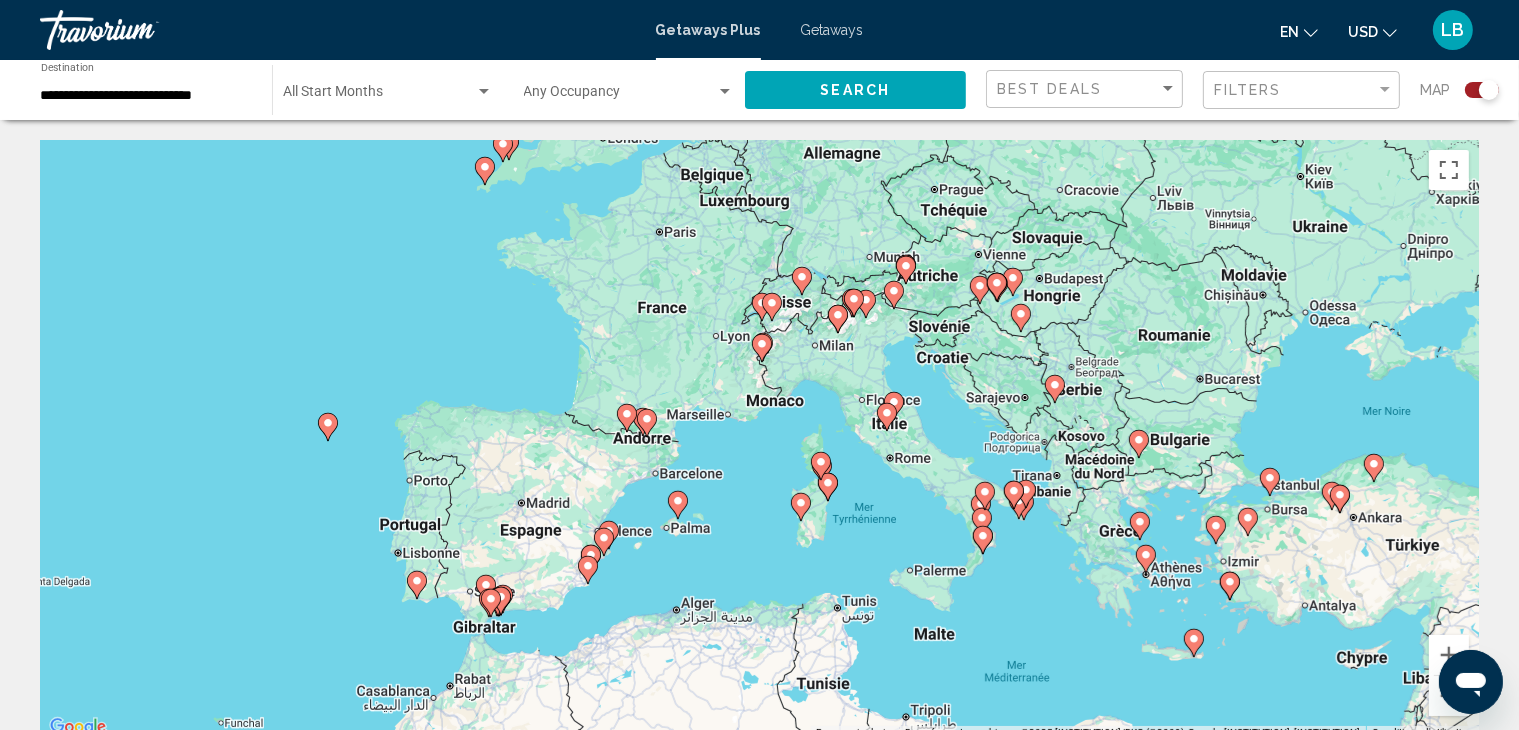 click on "Pour naviguer, appuyez sur les touches fléchées. Pour activer le glissement avec le clavier, appuyez sur Alt+Entrée. Une fois ce mode activé, utilisez les touches fléchées pour déplacer le repère. Pour valider le déplacement, appuyez sur Entrée. Pour annuler, appuyez sur Échap." at bounding box center (759, 440) 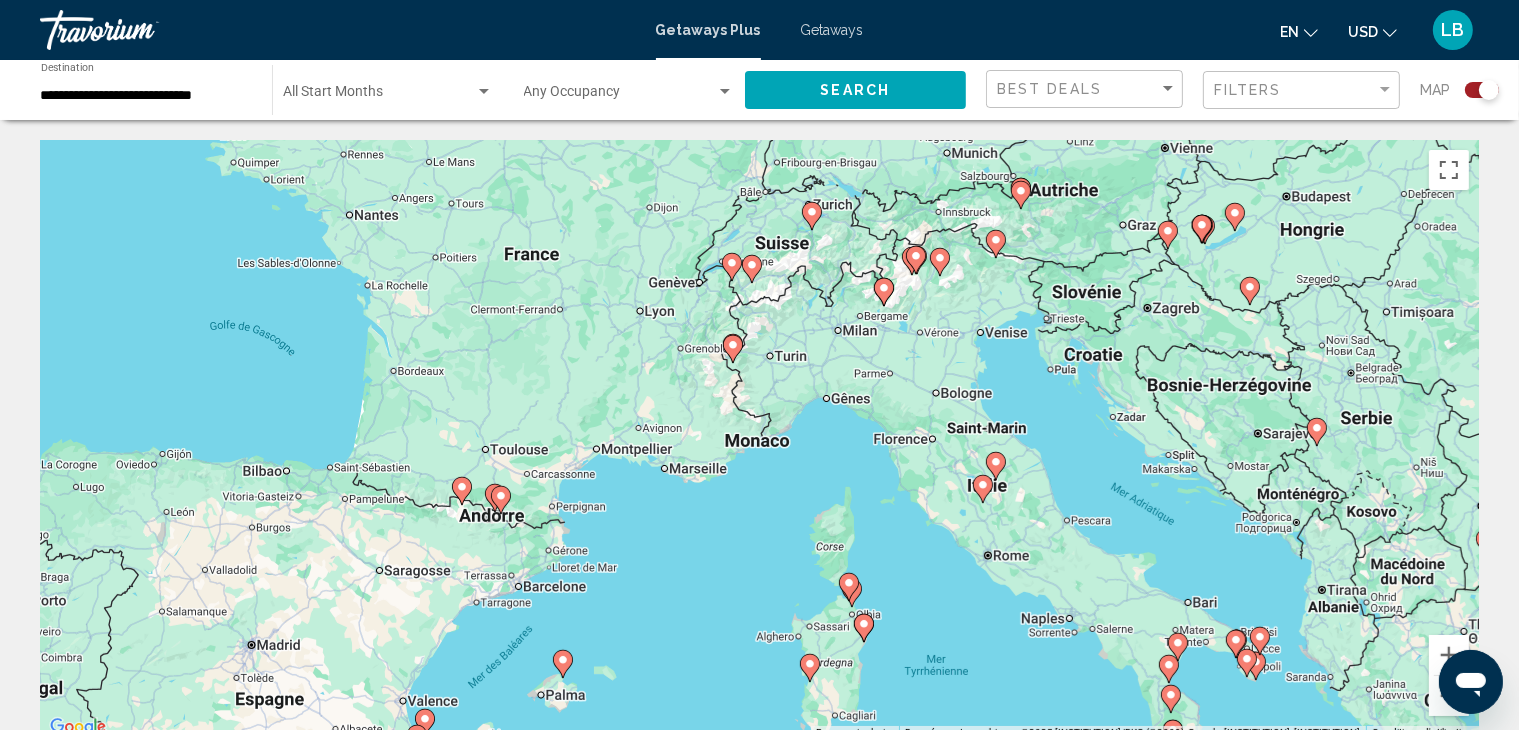 click on "Pour naviguer, appuyez sur les touches fléchées. Pour activer le glissement avec le clavier, appuyez sur Alt+Entrée. Une fois ce mode activé, utilisez les touches fléchées pour déplacer le repère. Pour valider le déplacement, appuyez sur Entrée. Pour annuler, appuyez sur Échap." at bounding box center (759, 440) 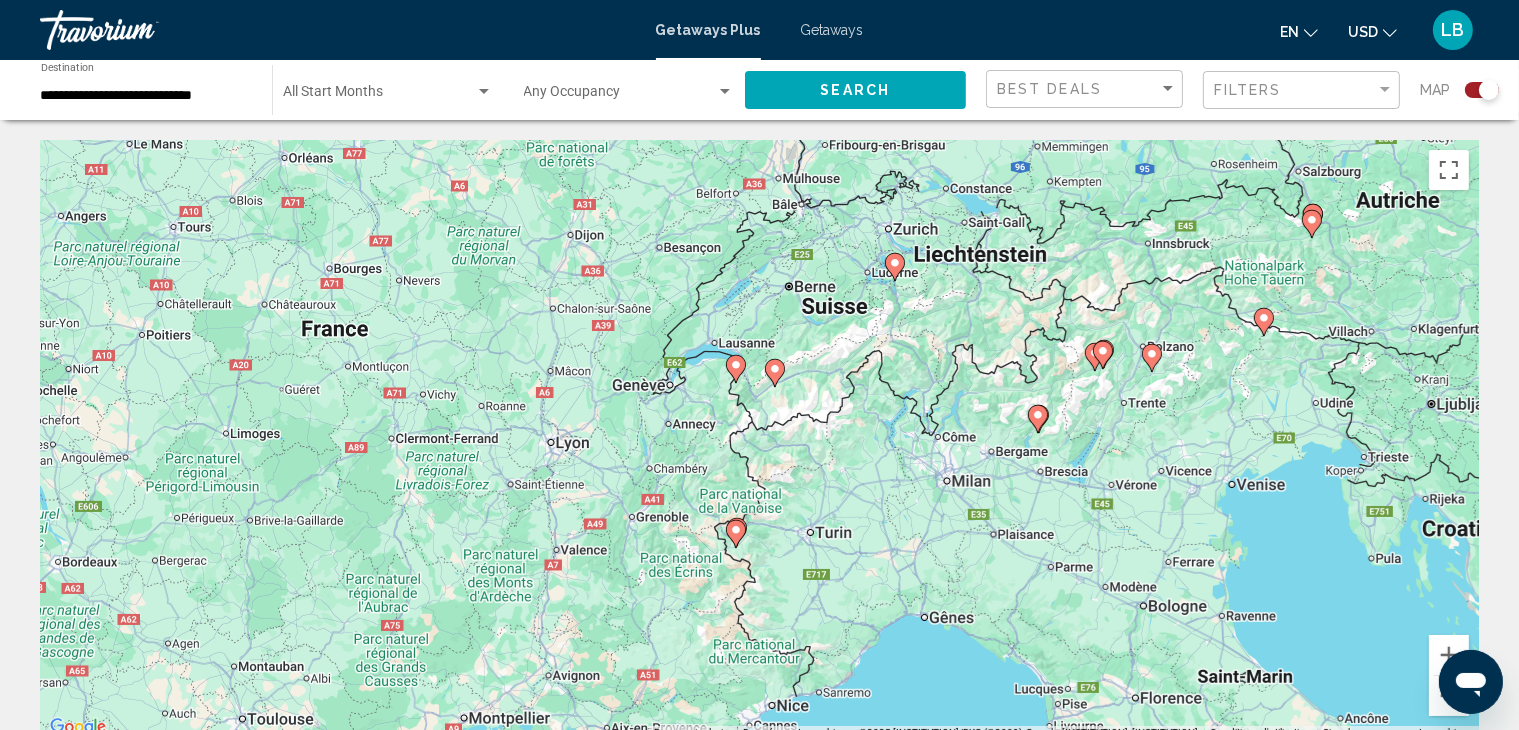 drag, startPoint x: 771, startPoint y: 305, endPoint x: 836, endPoint y: 487, distance: 193.2589 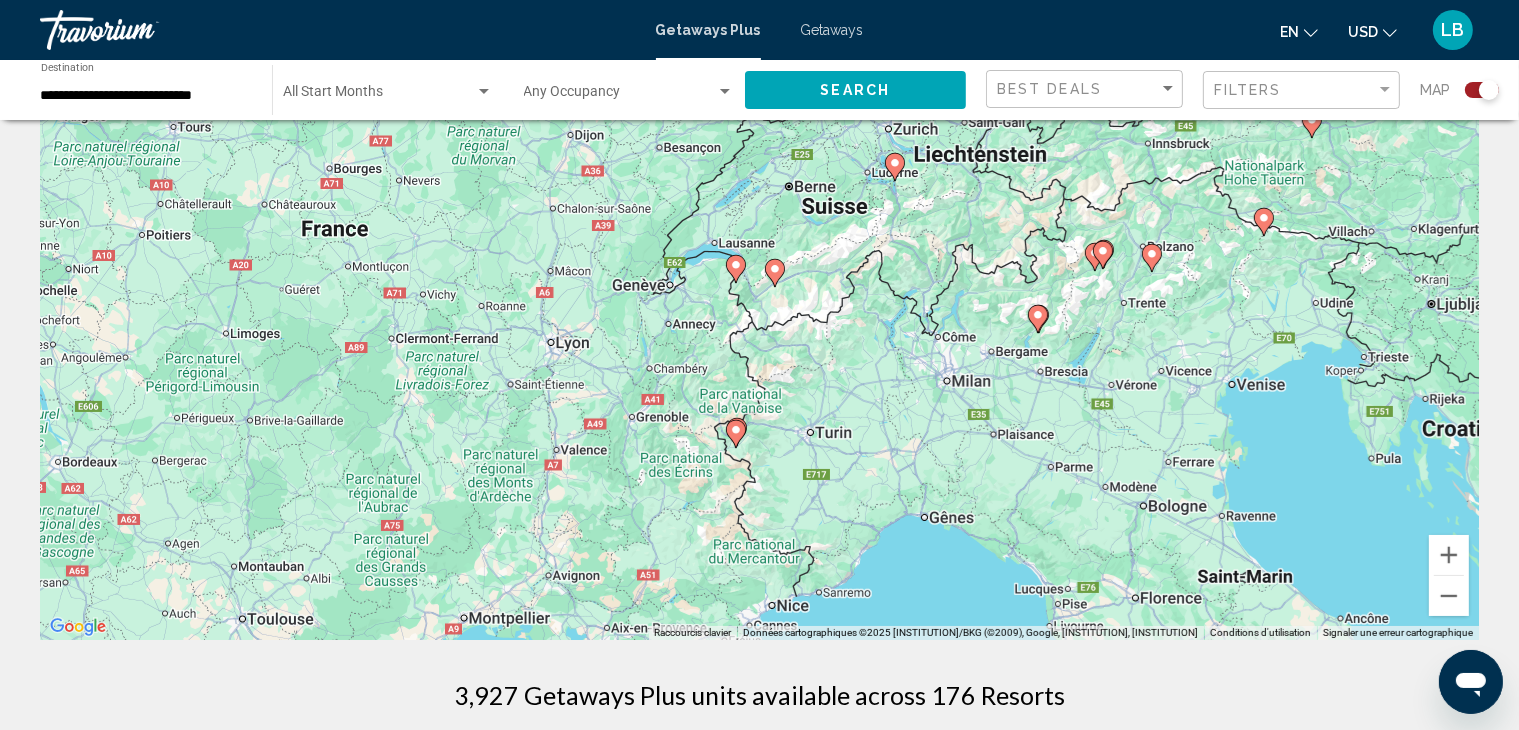 scroll, scrollTop: 95, scrollLeft: 0, axis: vertical 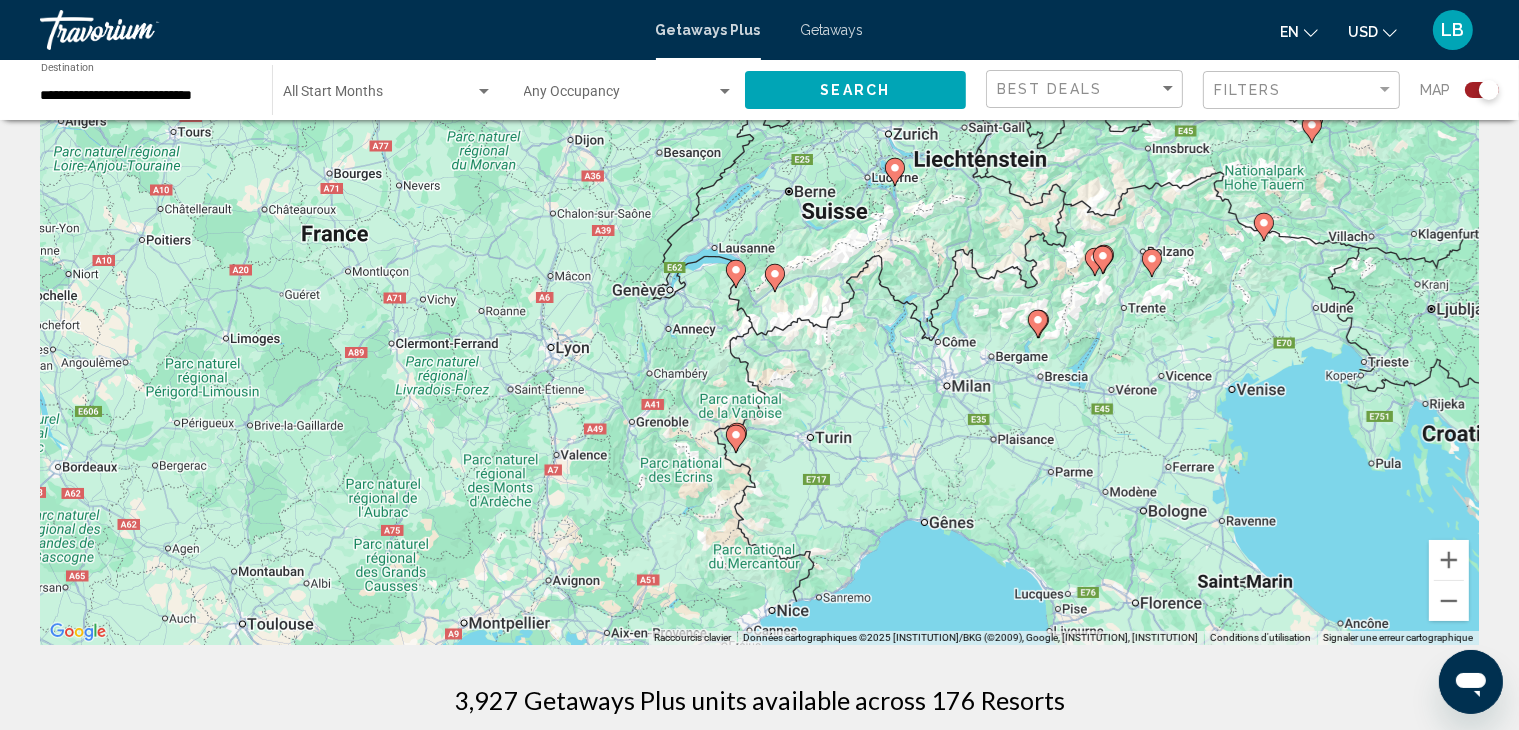 click on "Pour naviguer, appuyez sur les touches fléchées. Pour activer le glissement avec le clavier, appuyez sur Alt+Entrée. Une fois ce mode activé, utilisez les touches fléchées pour déplacer le repère. Pour valider le déplacement, appuyez sur Entrée. Pour annuler, appuyez sur Échap." at bounding box center (759, 345) 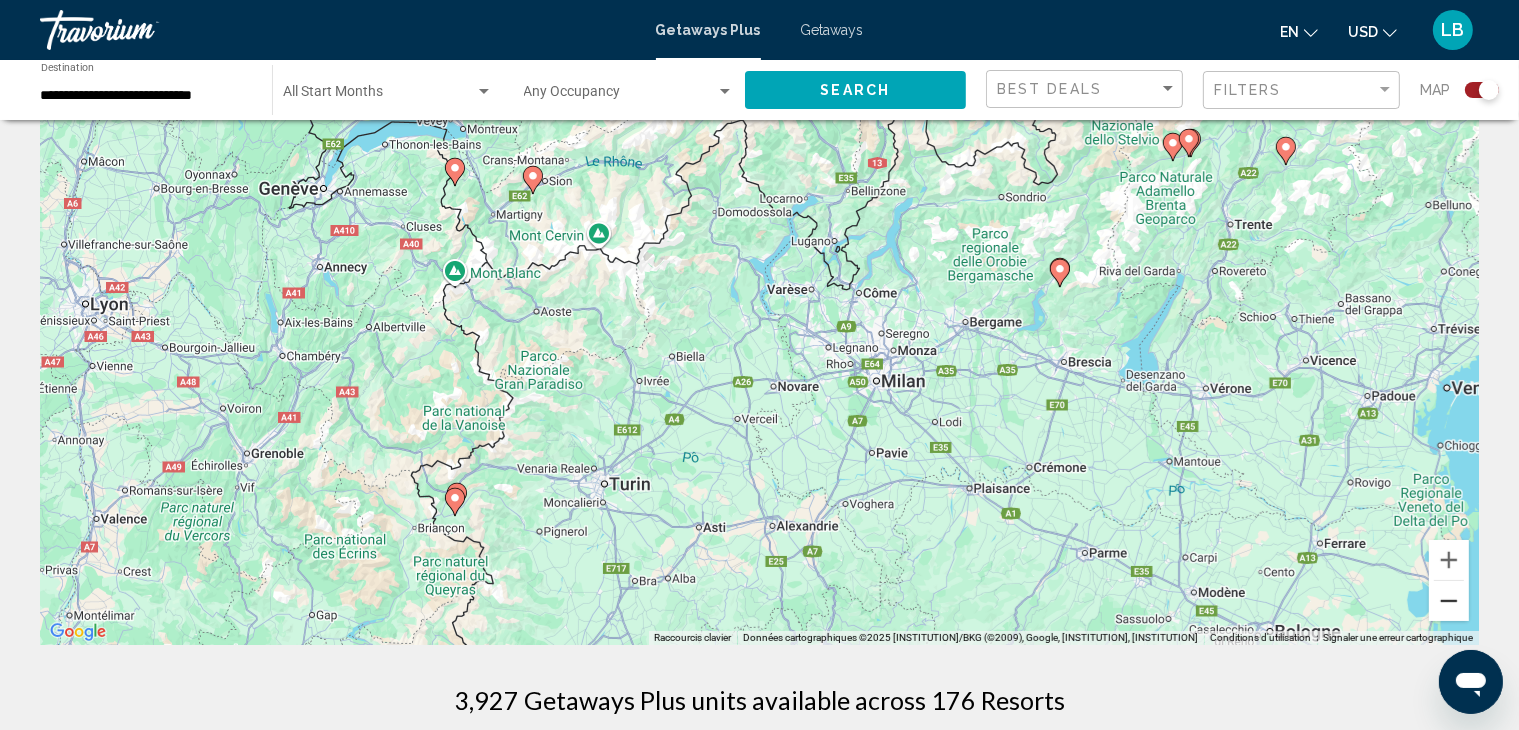 click at bounding box center [1449, 601] 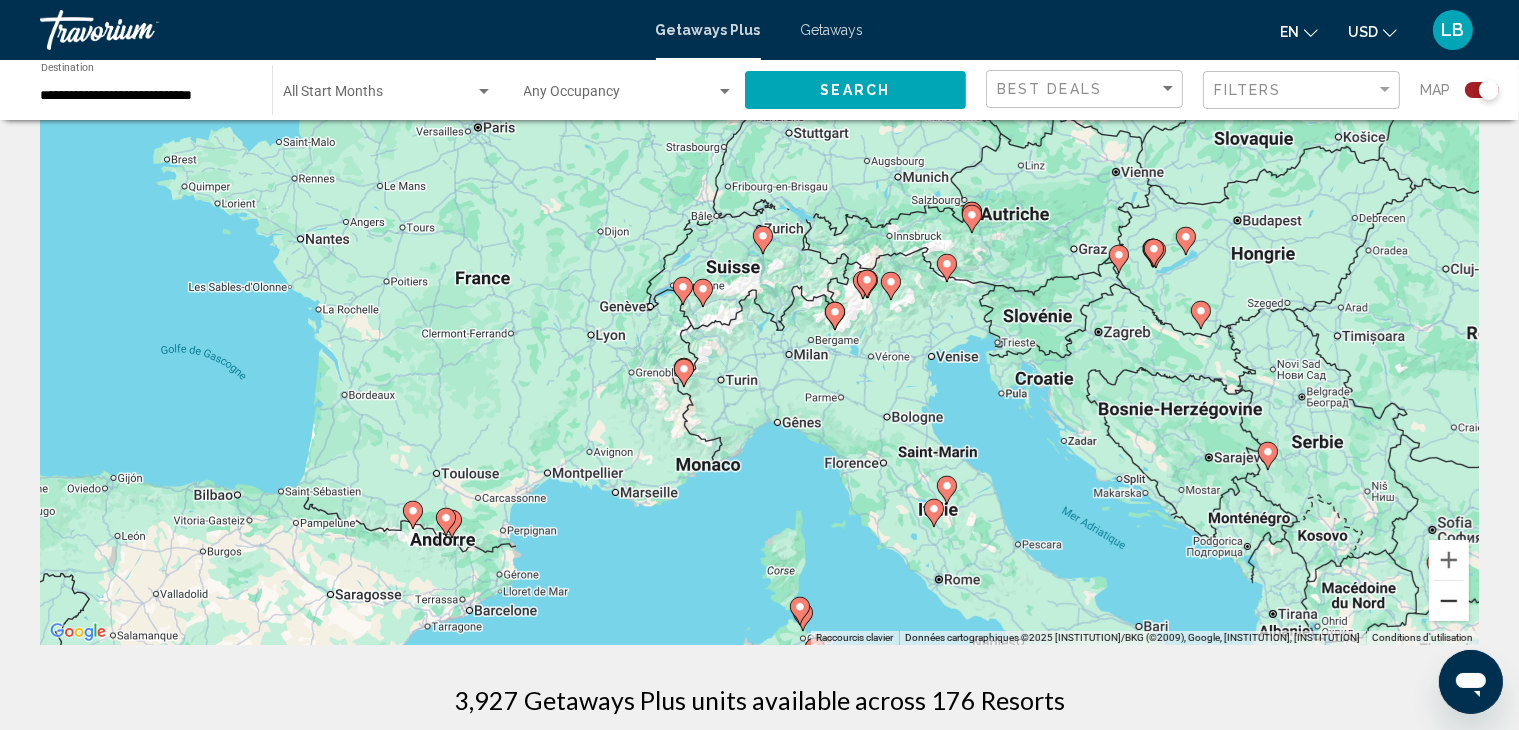 click at bounding box center [1449, 601] 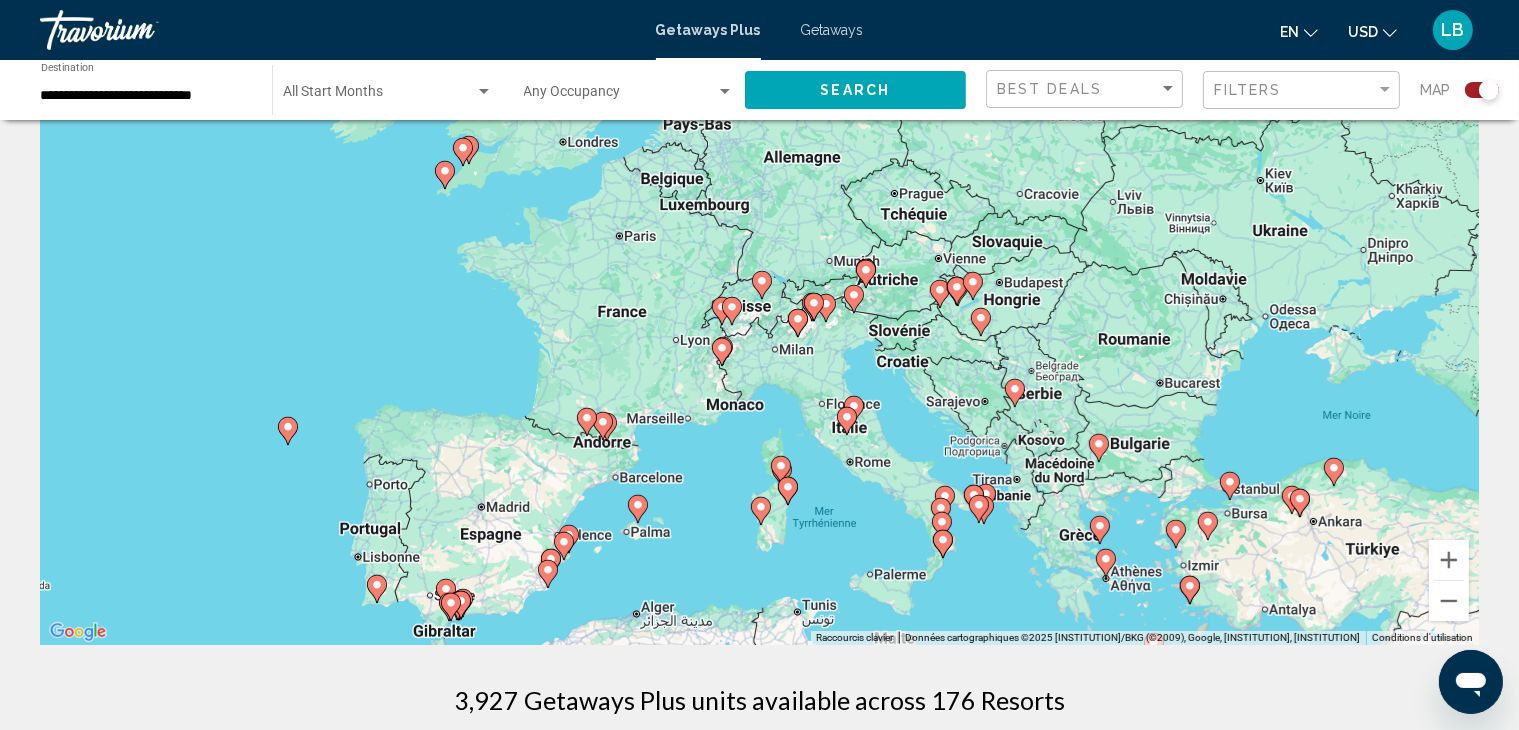 click at bounding box center [798, 319] 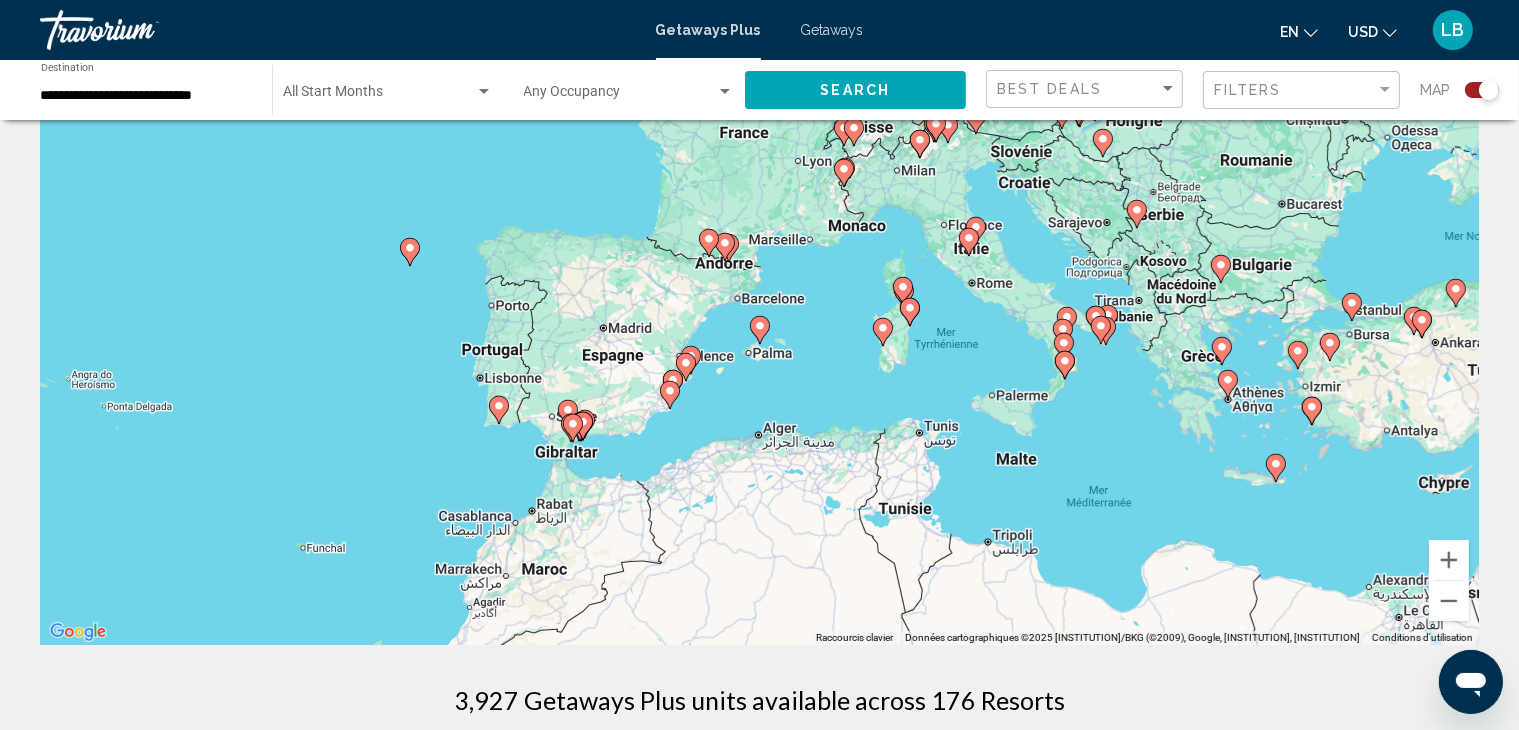 click at bounding box center (920, 140) 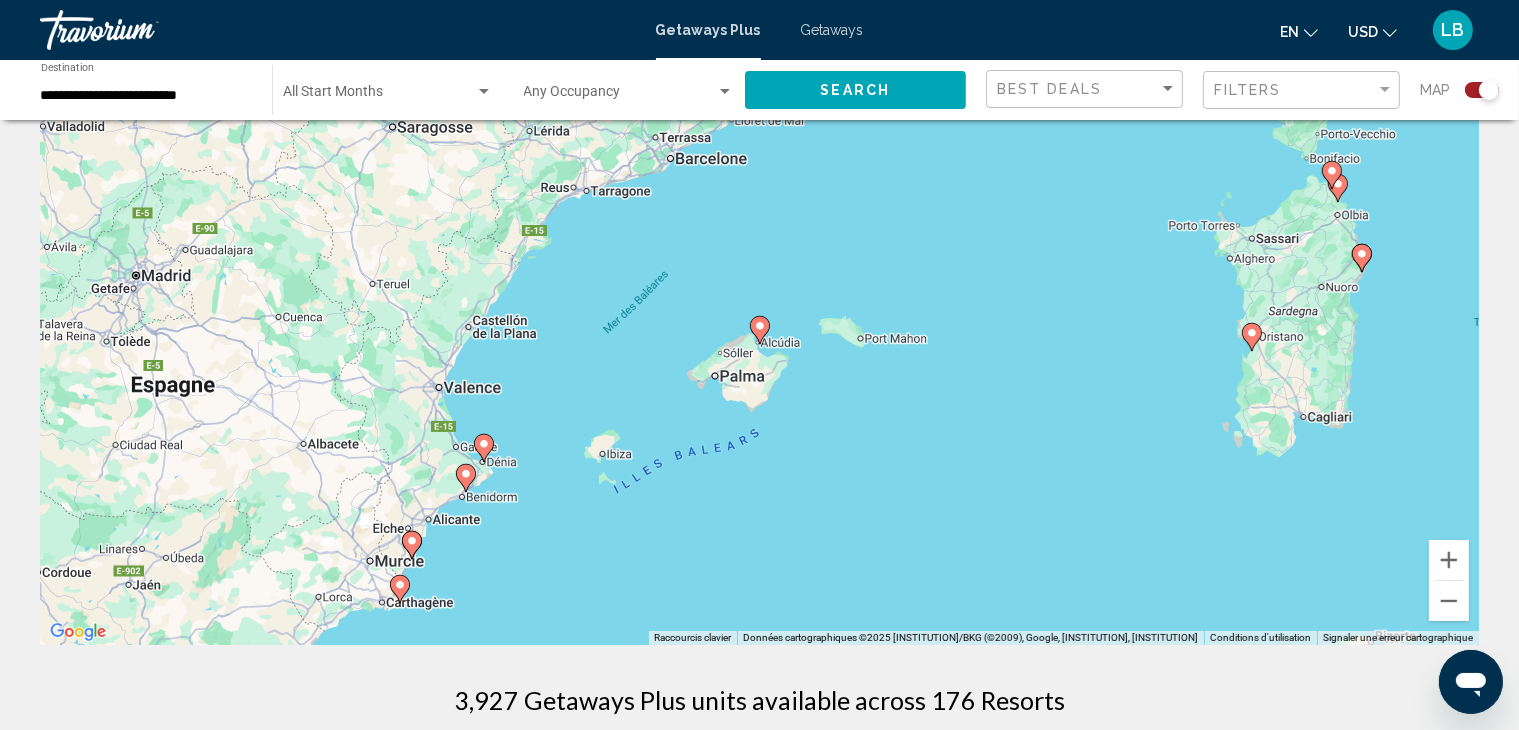 click at bounding box center [1338, 184] 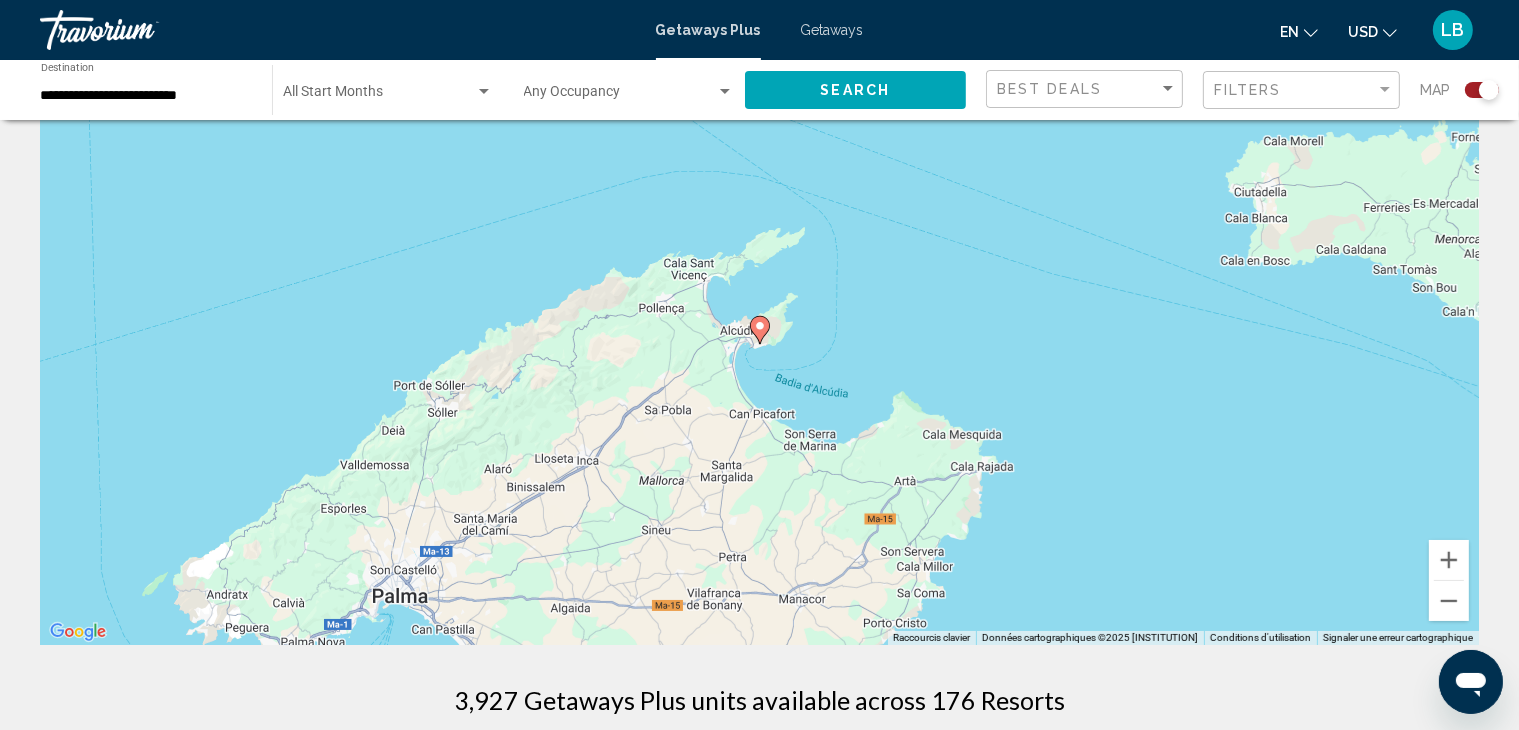 click at bounding box center [760, 326] 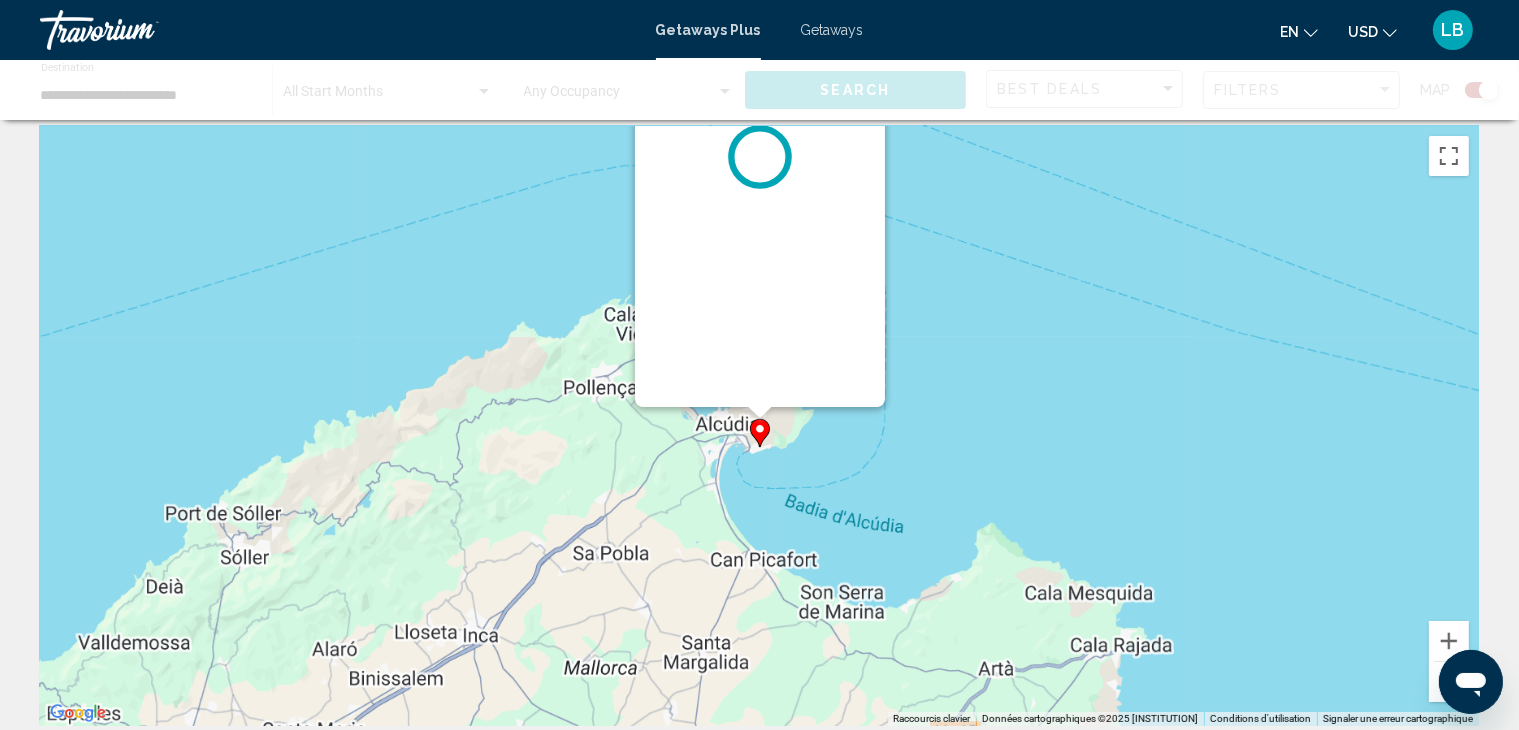 scroll, scrollTop: 0, scrollLeft: 0, axis: both 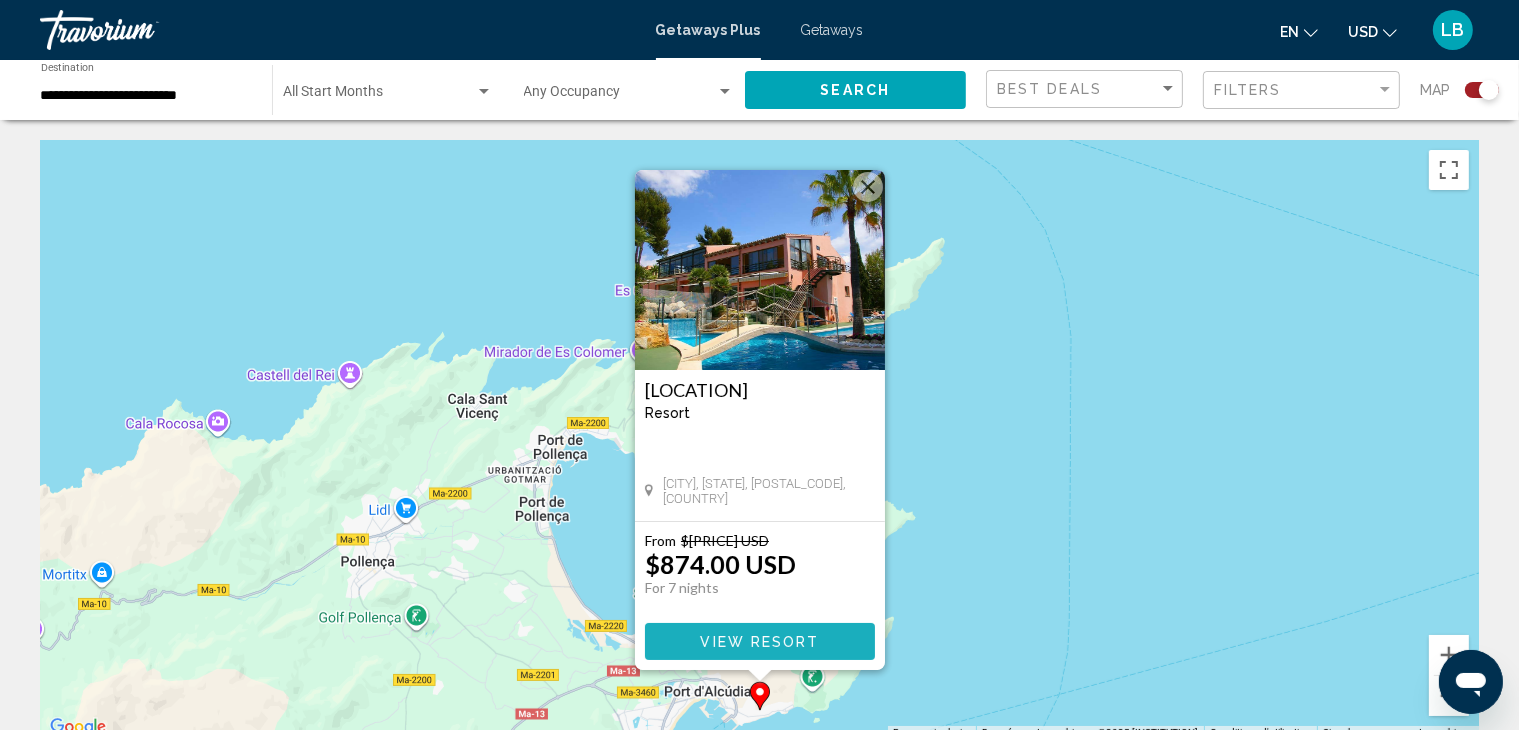 click on "View Resort" at bounding box center (759, 642) 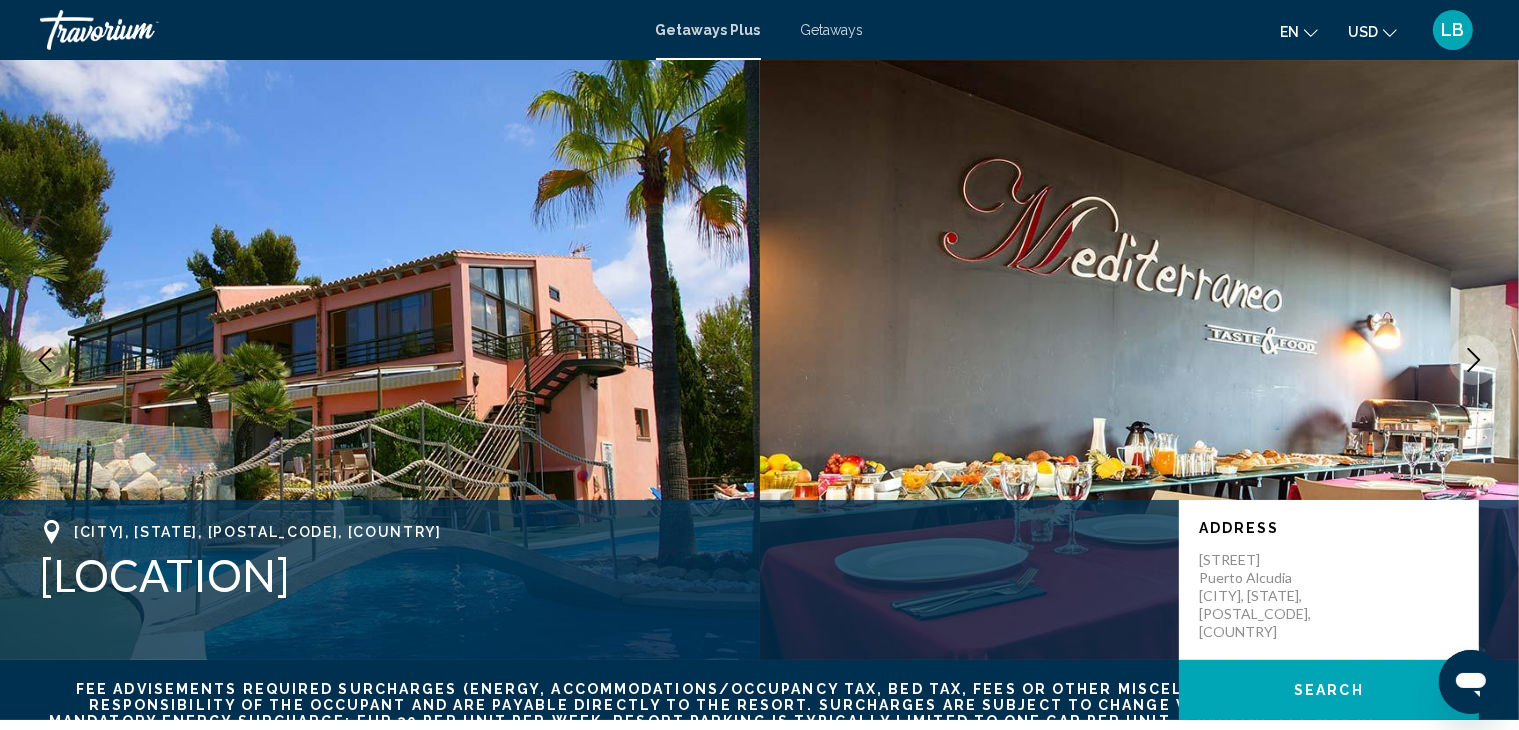 scroll, scrollTop: 2298, scrollLeft: 0, axis: vertical 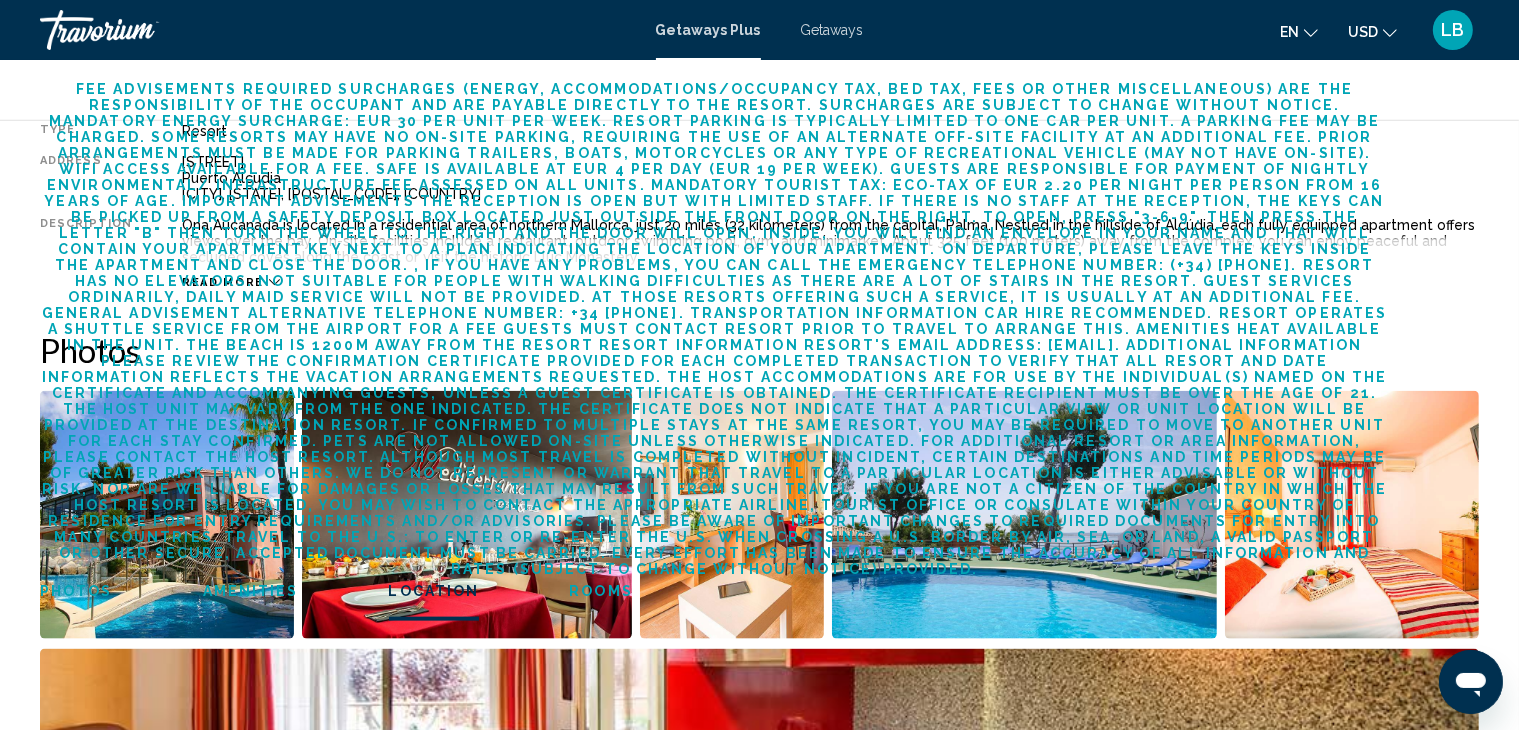 click at bounding box center (948, 1967) 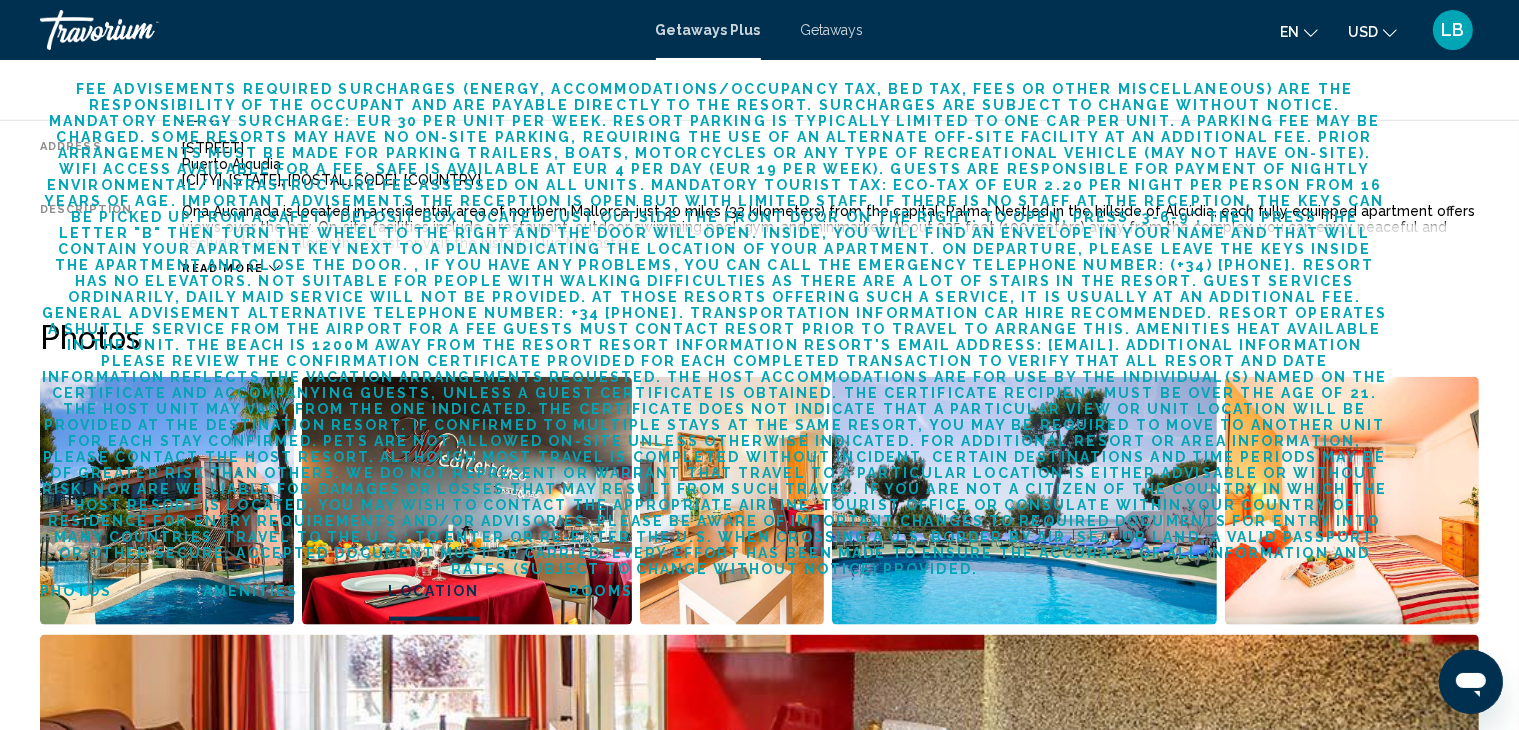 scroll, scrollTop: 2332, scrollLeft: 0, axis: vertical 